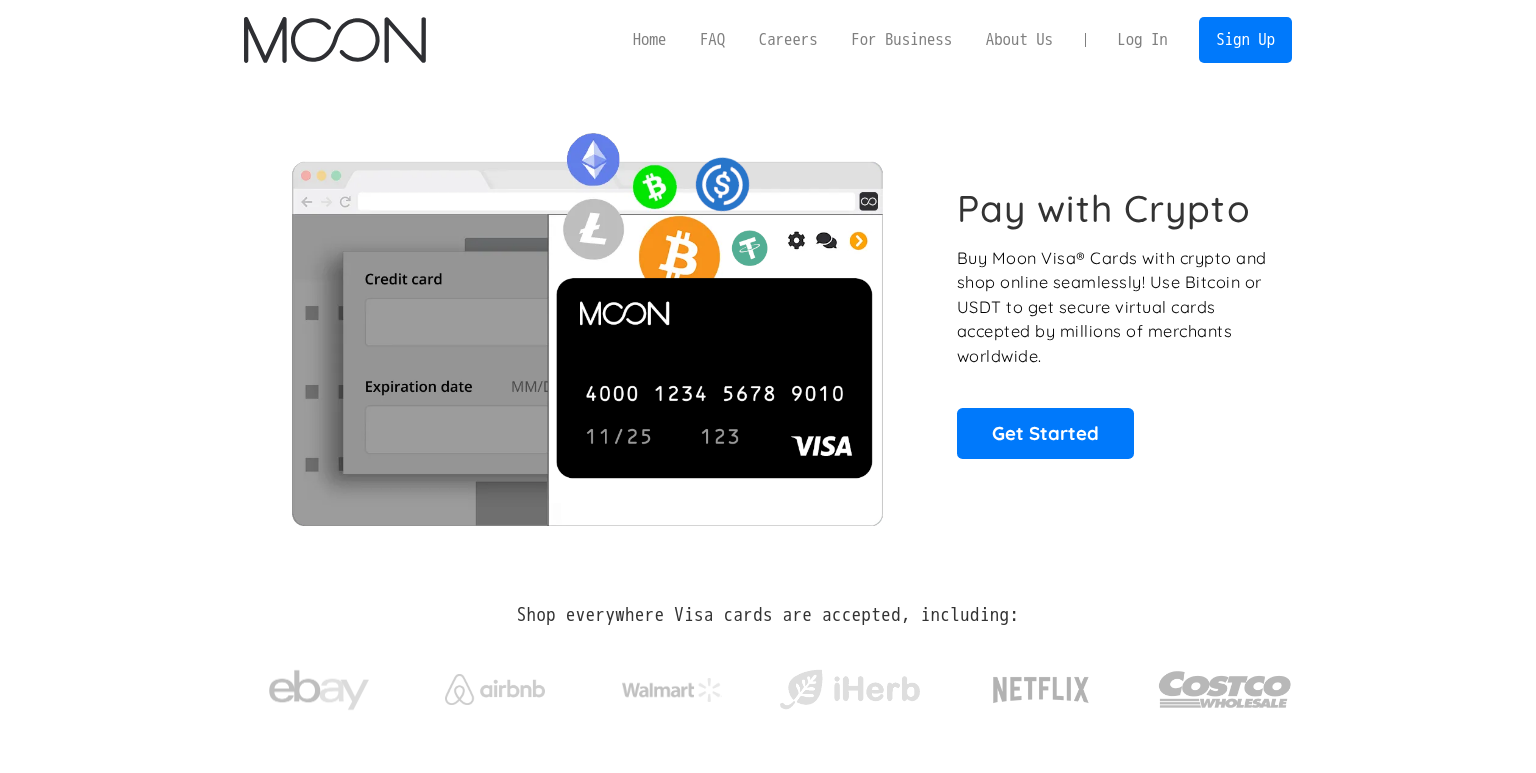 scroll, scrollTop: 0, scrollLeft: 0, axis: both 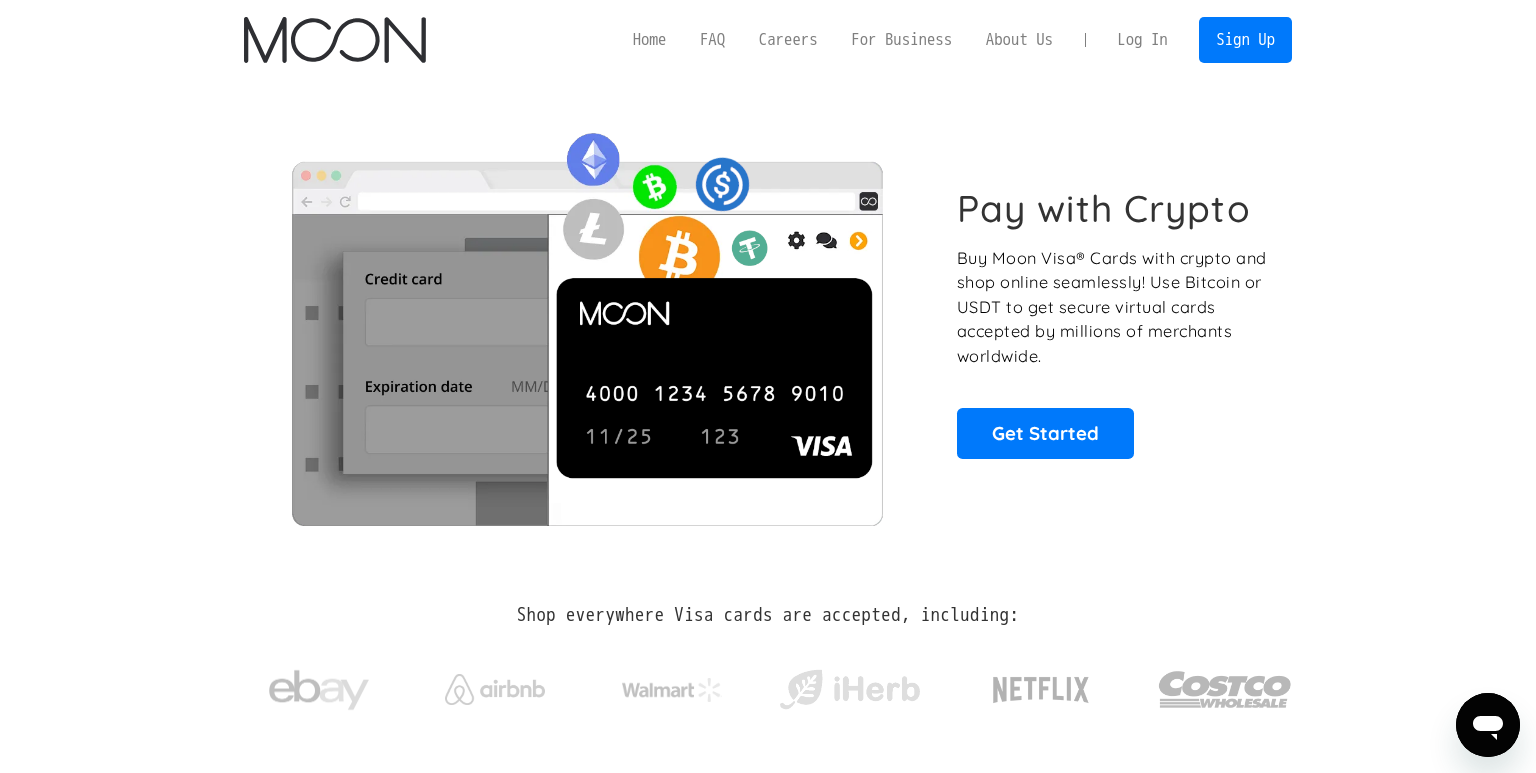 click on "Log In" at bounding box center (1142, 40) 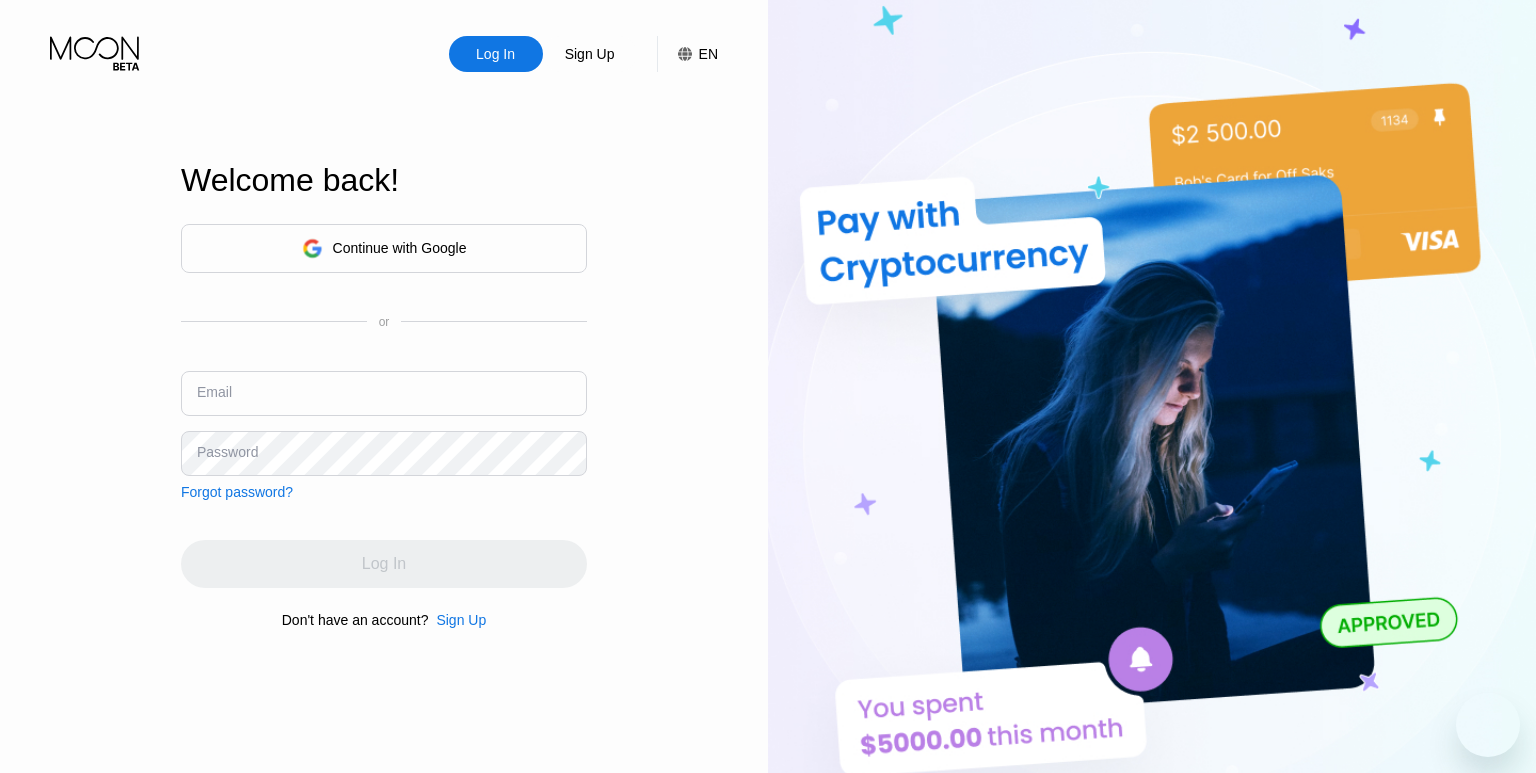 scroll, scrollTop: 0, scrollLeft: 0, axis: both 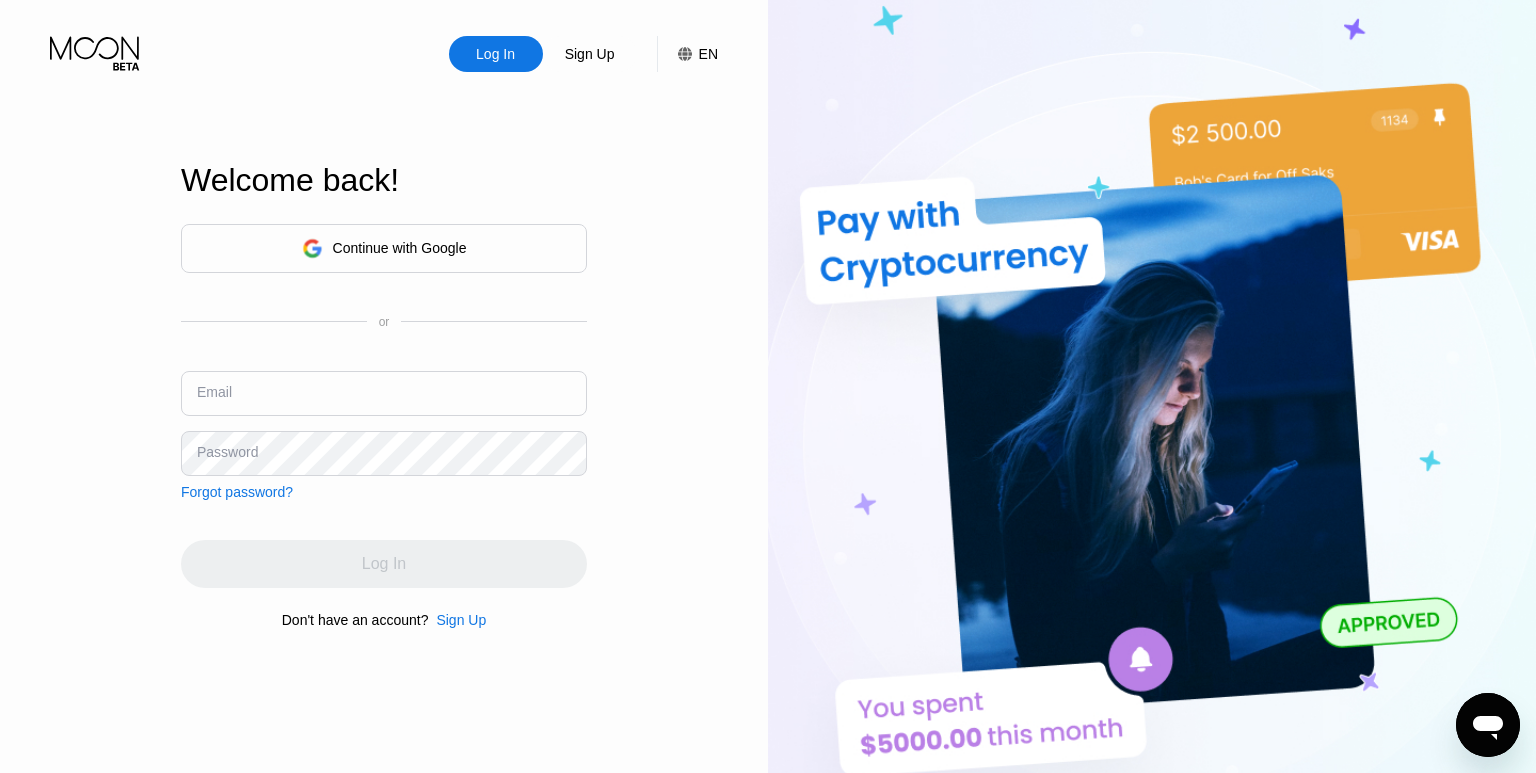 click on "Log In" at bounding box center (495, 54) 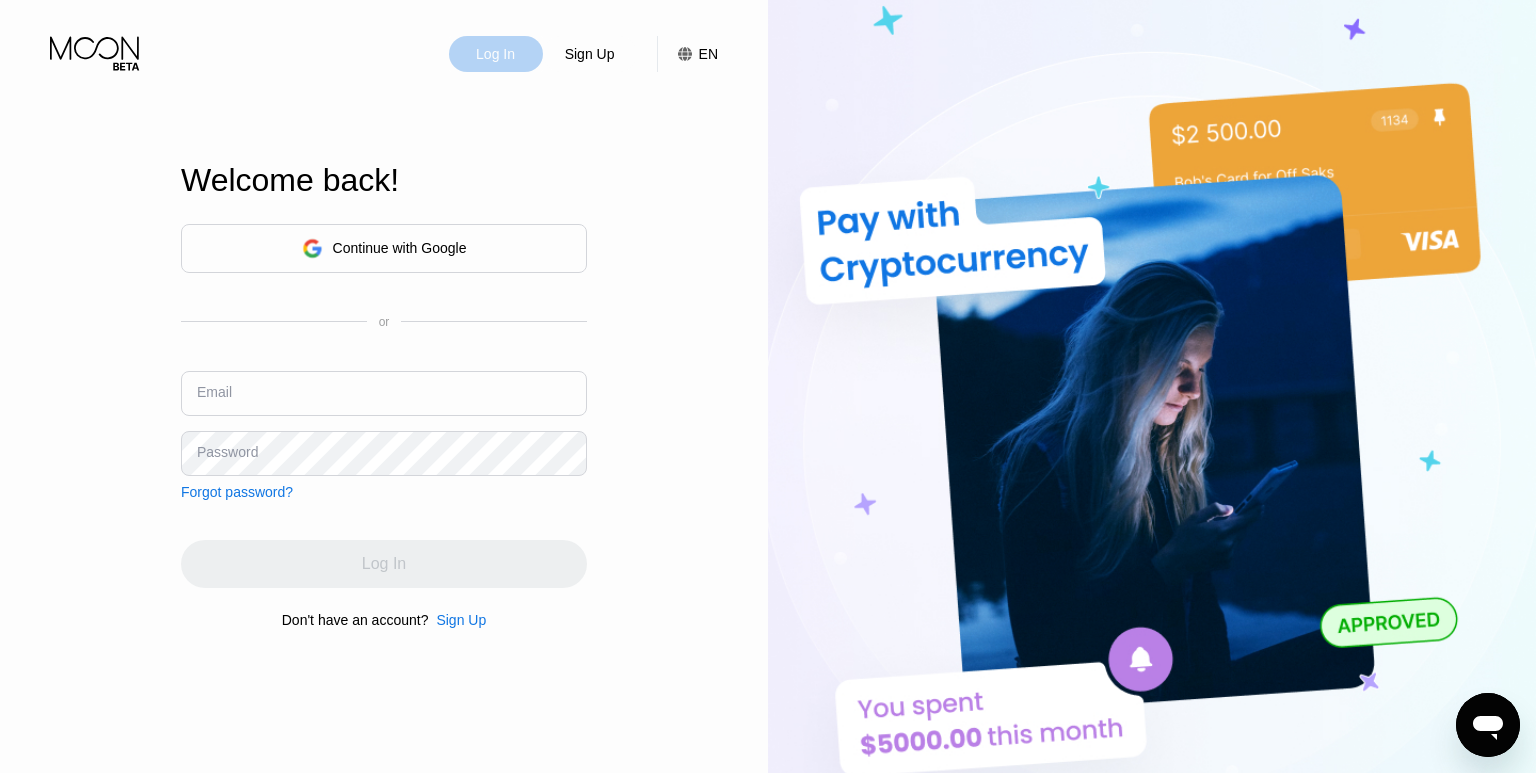 click on "Log In" at bounding box center (495, 54) 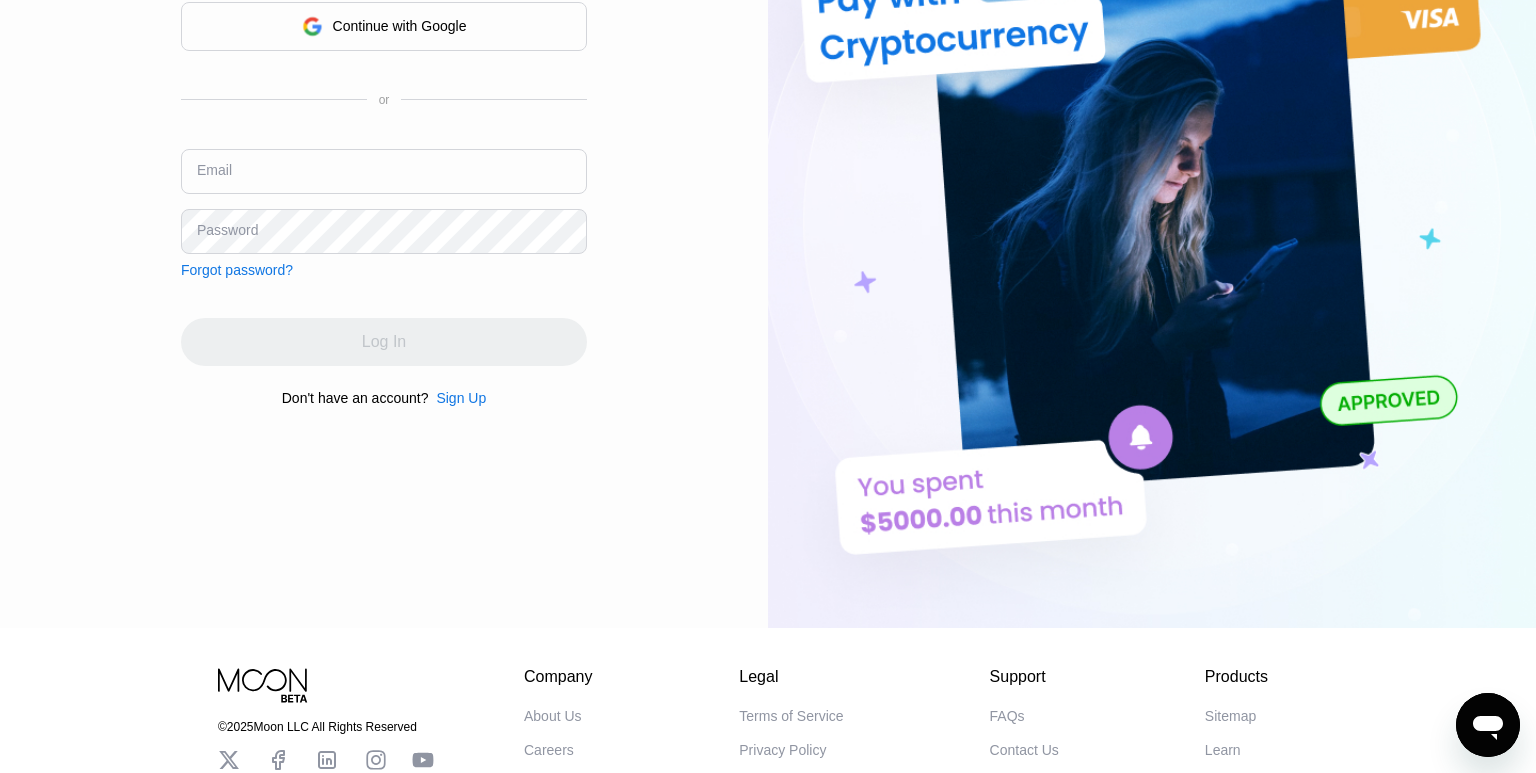 scroll, scrollTop: 0, scrollLeft: 0, axis: both 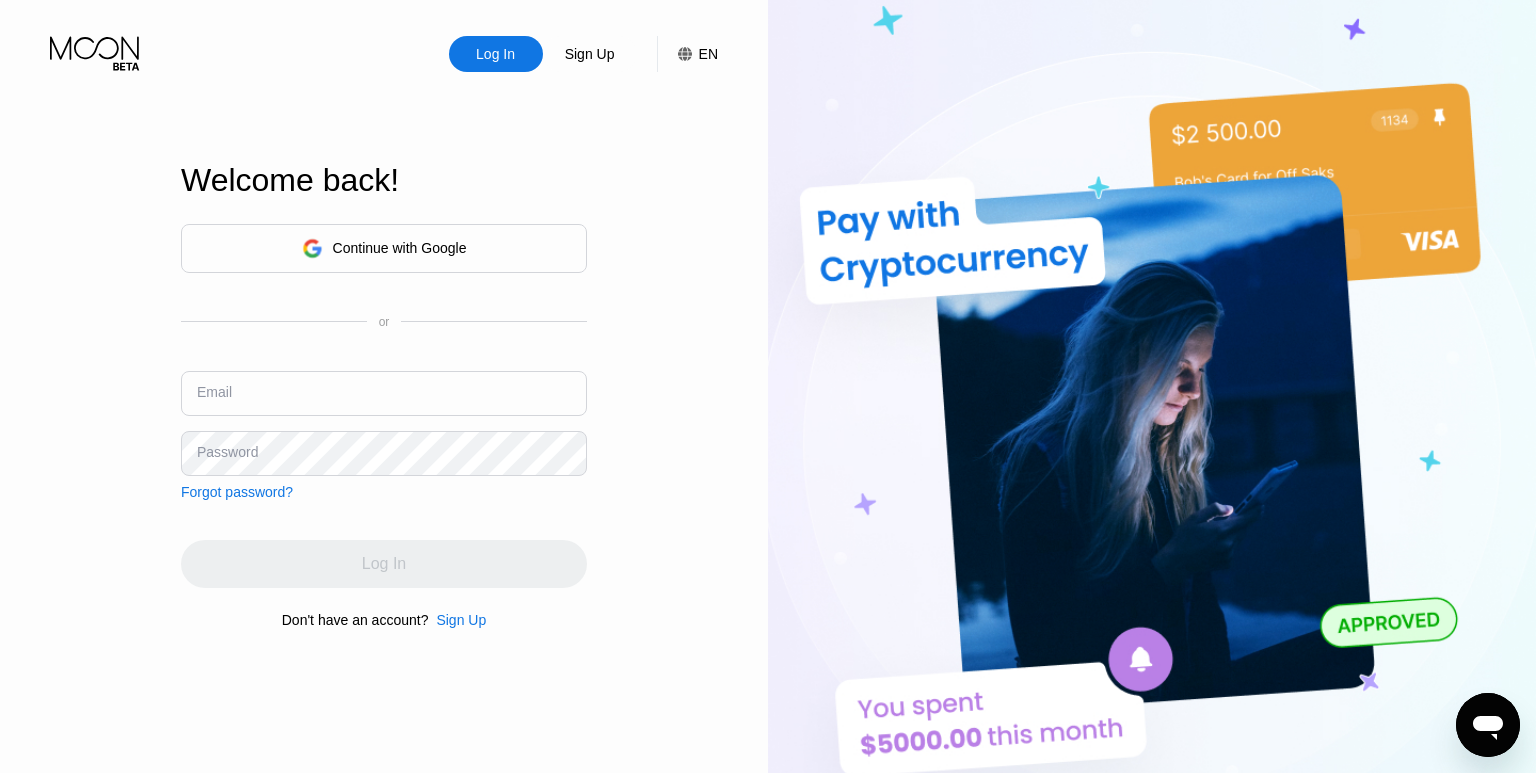 click on "Continue with Google" at bounding box center [384, 248] 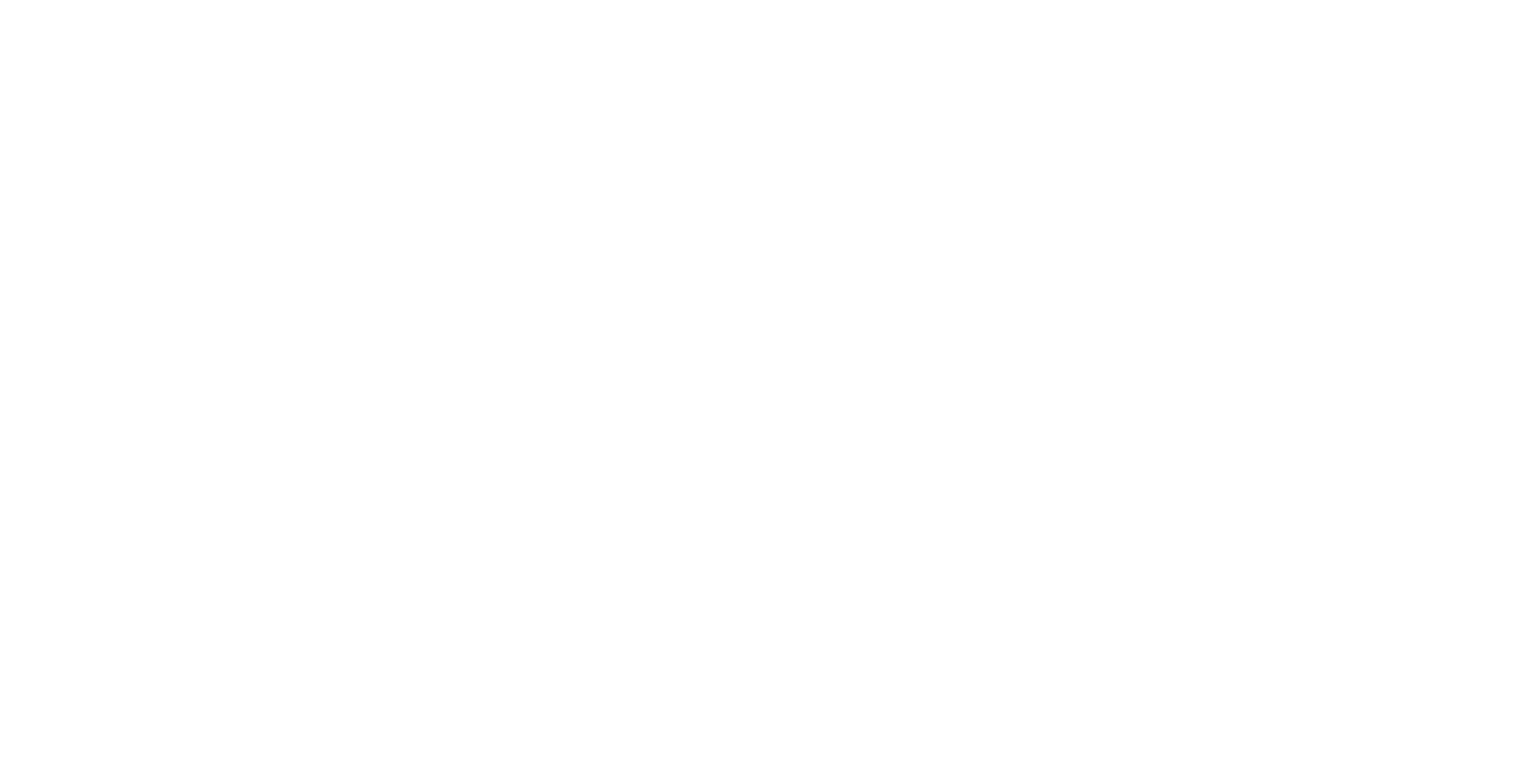 scroll, scrollTop: 0, scrollLeft: 0, axis: both 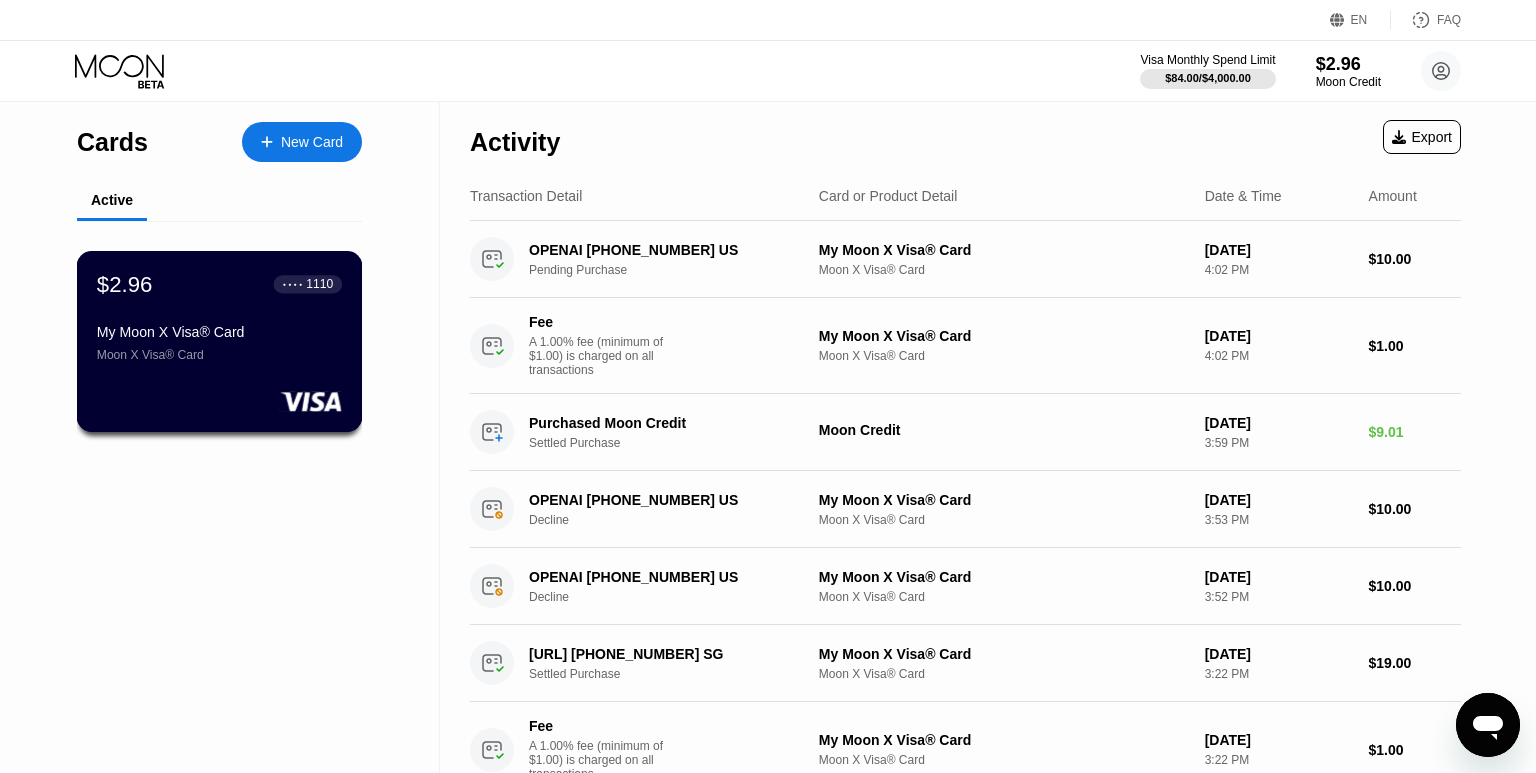 click on "$2.96 ● ● ● ● 1110 My Moon X Visa® Card Moon X Visa® Card" at bounding box center (220, 341) 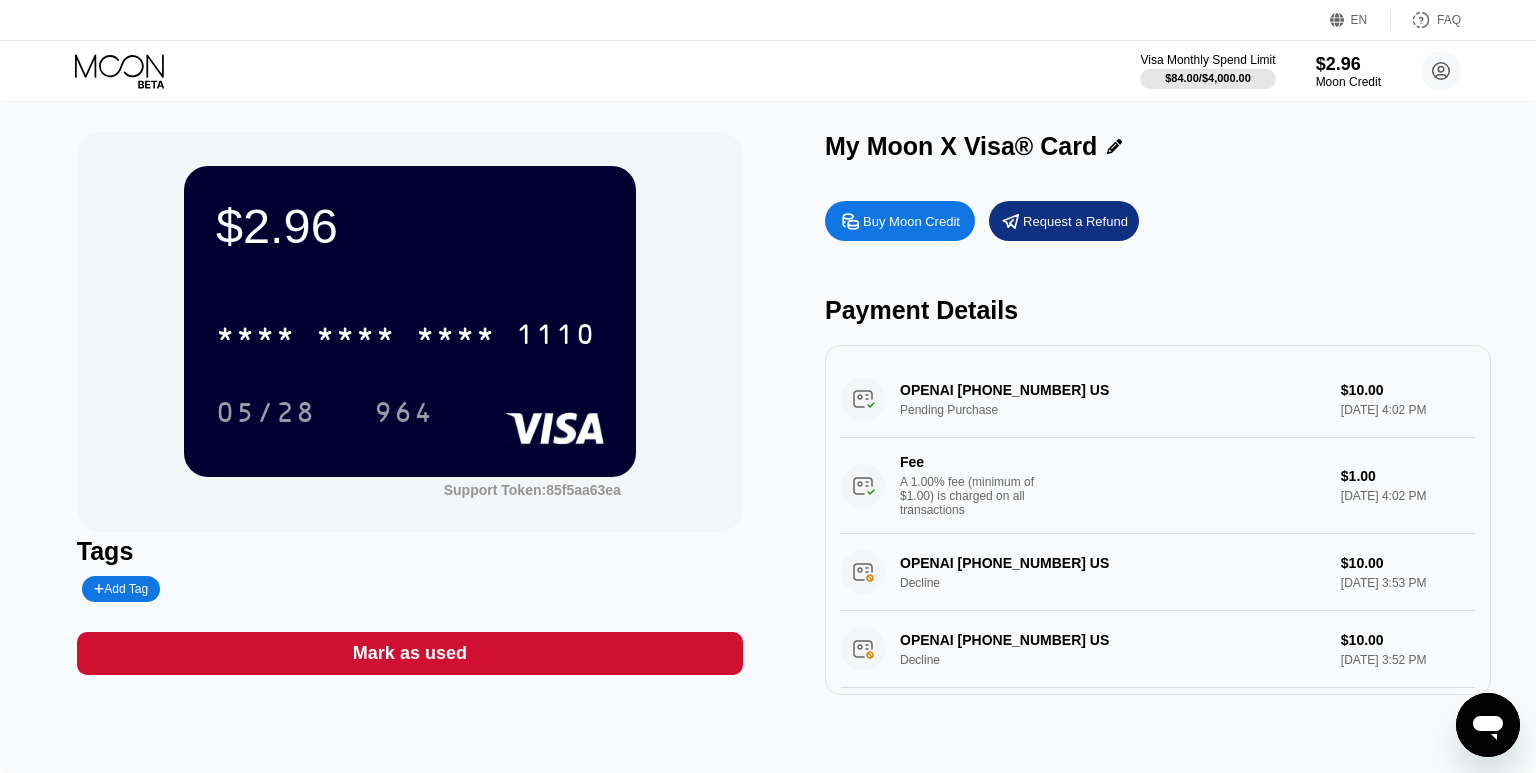 click on "Buy Moon Credit" at bounding box center (911, 221) 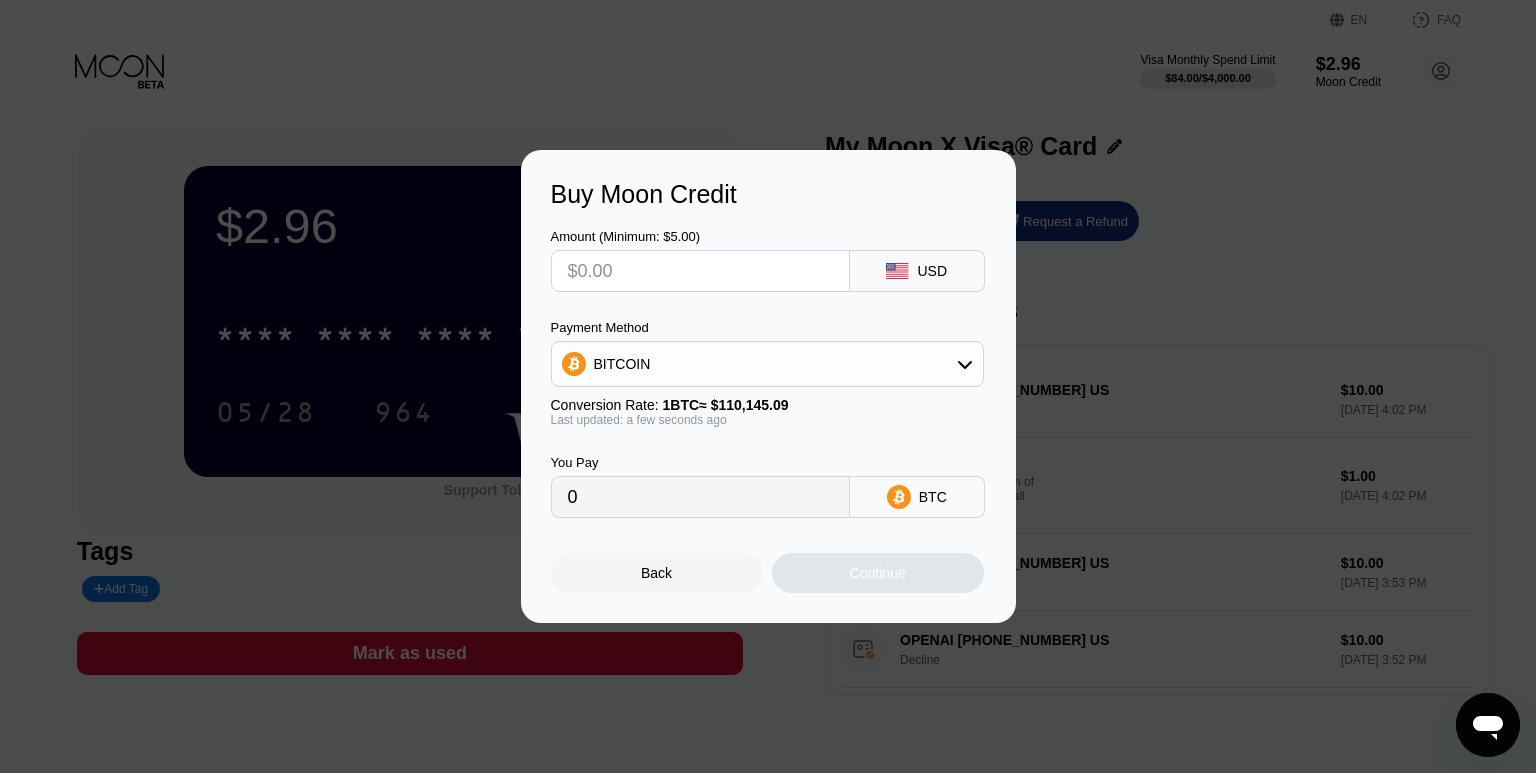 click at bounding box center (700, 271) 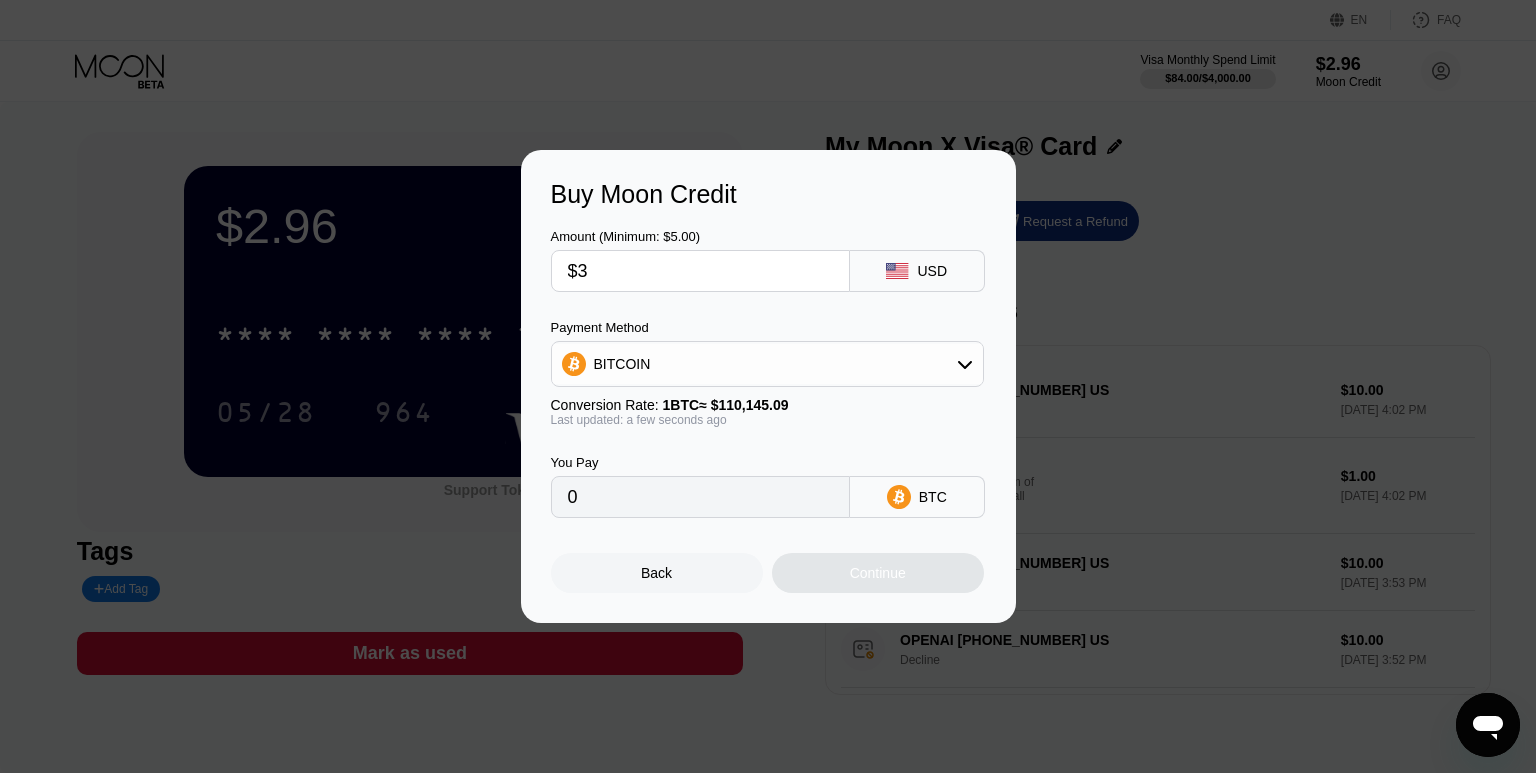 type on "$30" 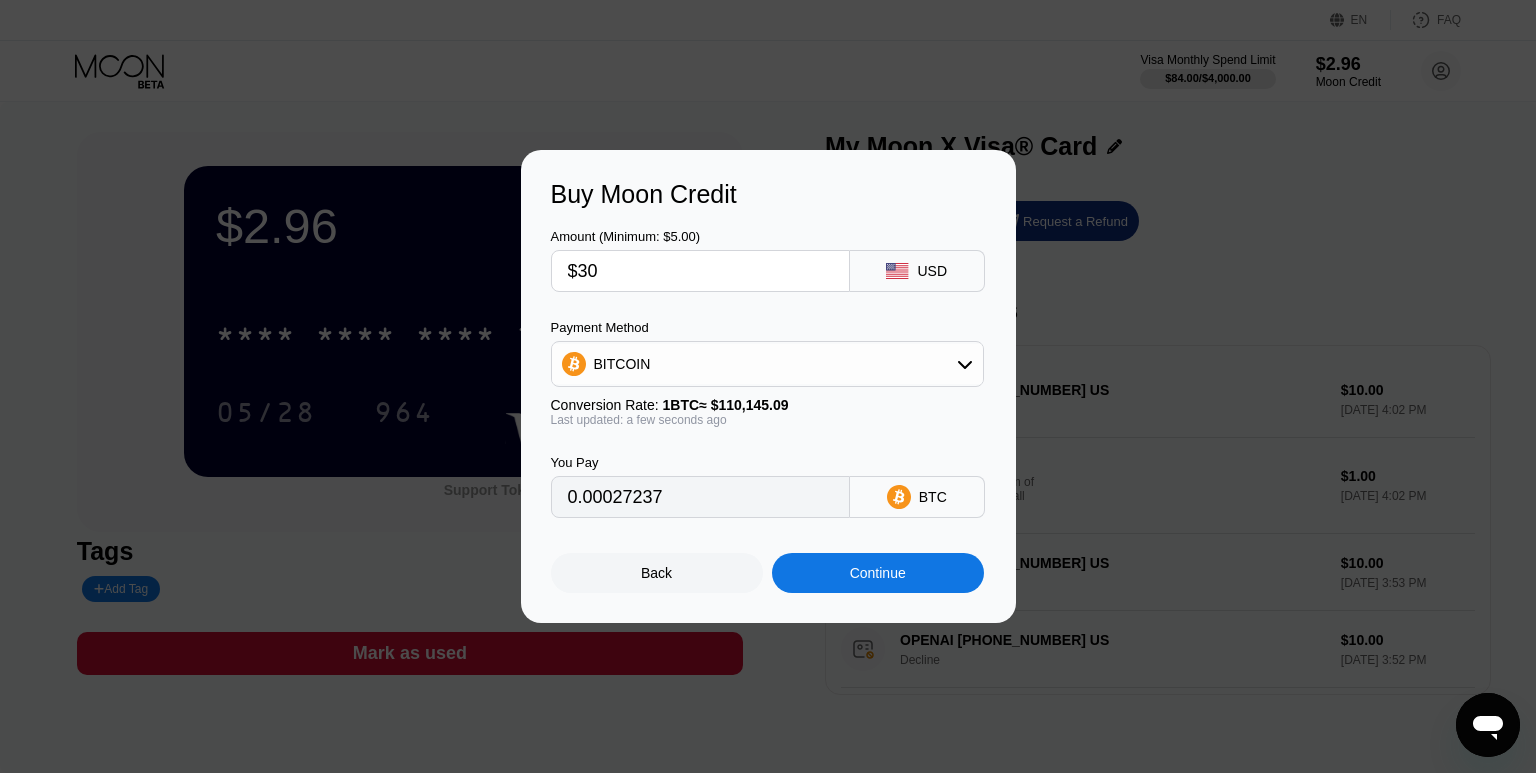 type on "0.00027237" 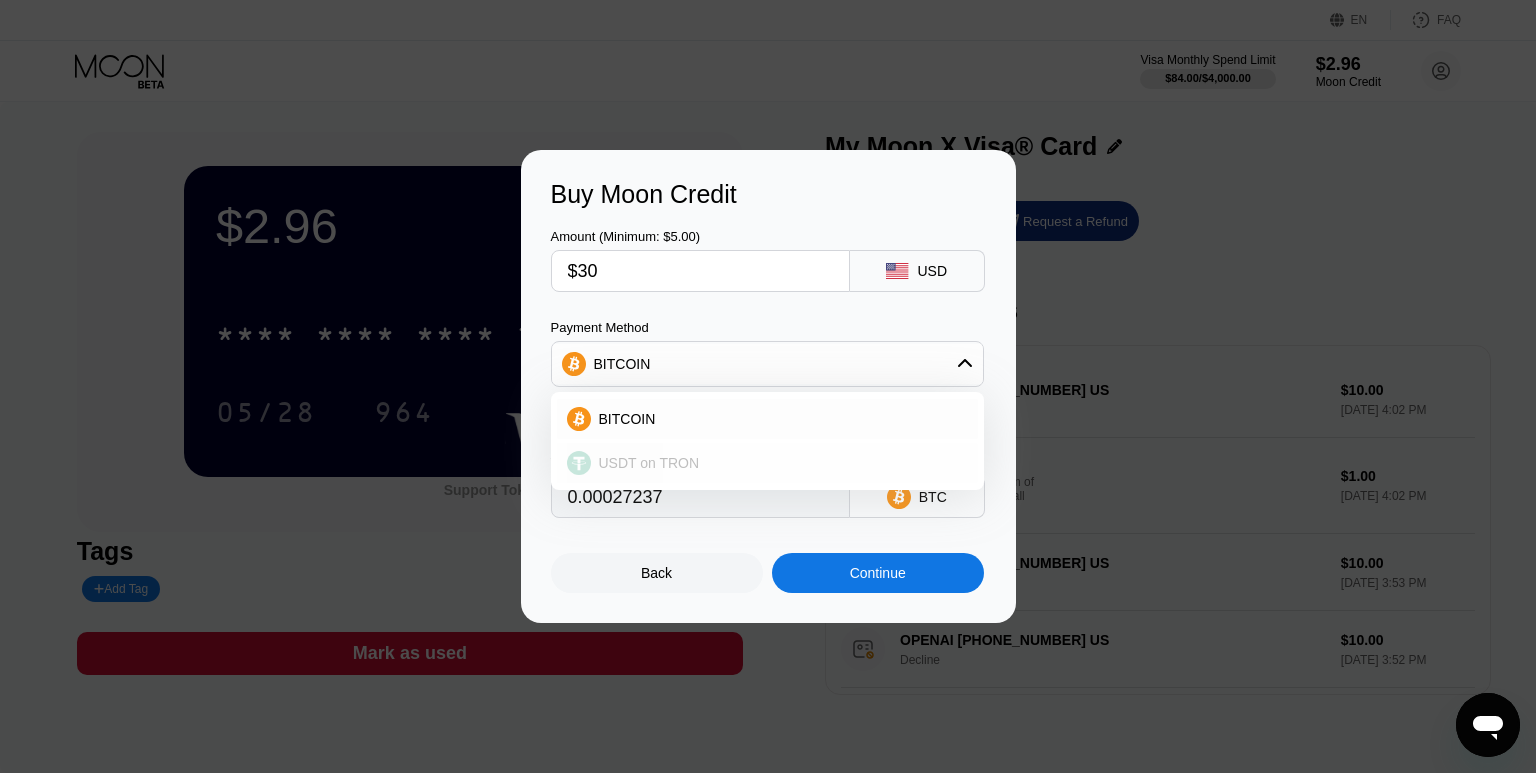 click on "USDT on TRON" at bounding box center [649, 463] 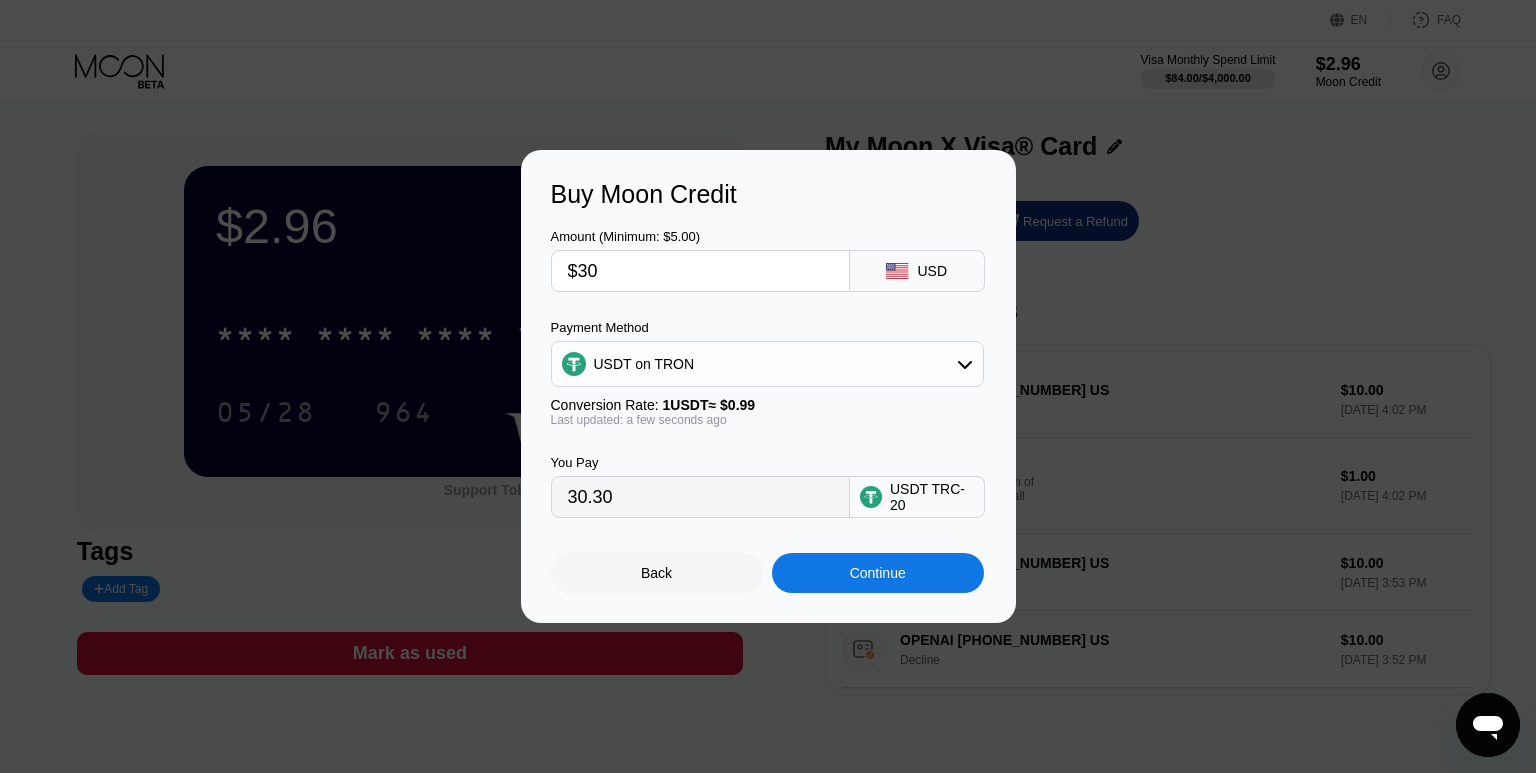 click on "$30" at bounding box center (700, 271) 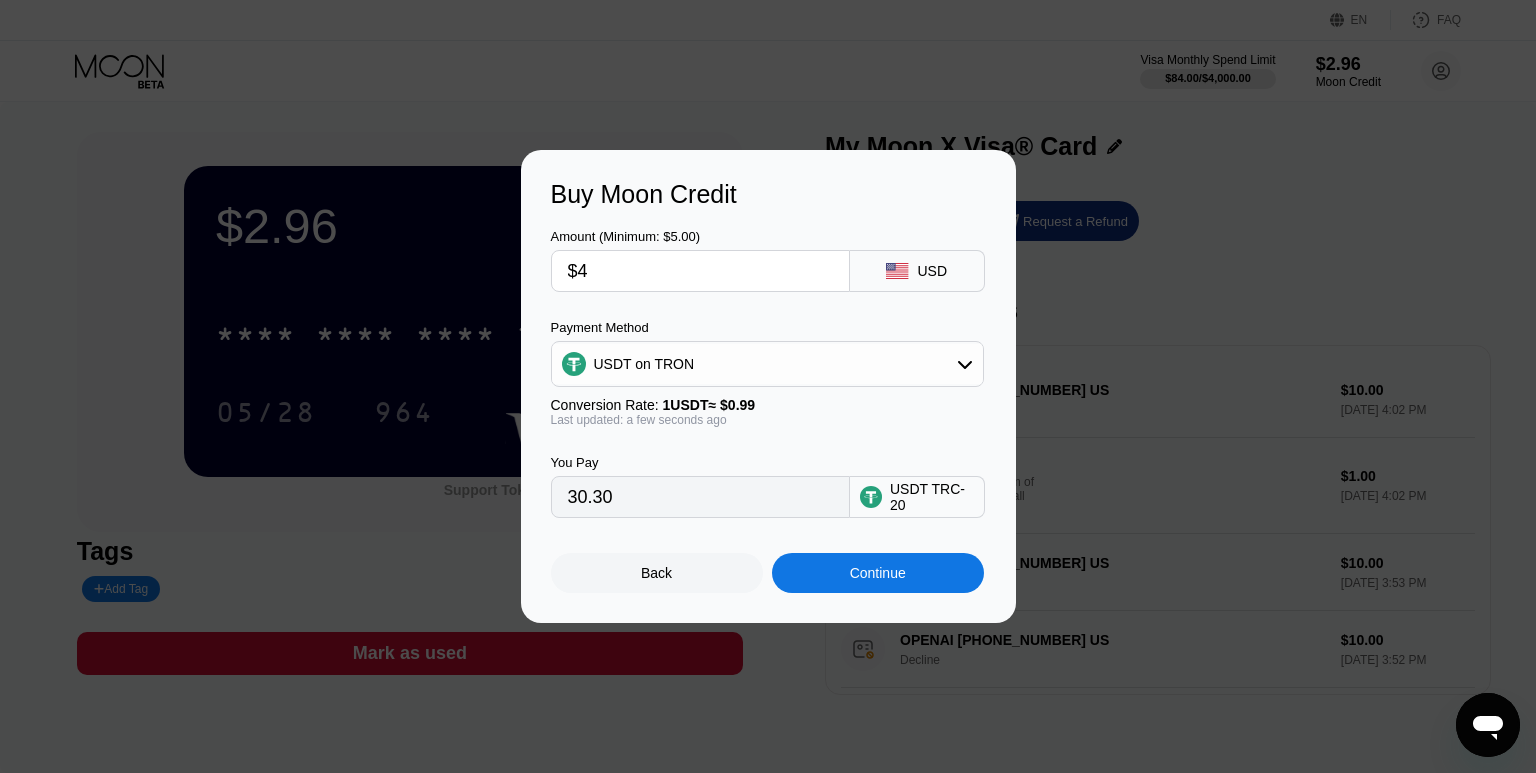 type on "$40" 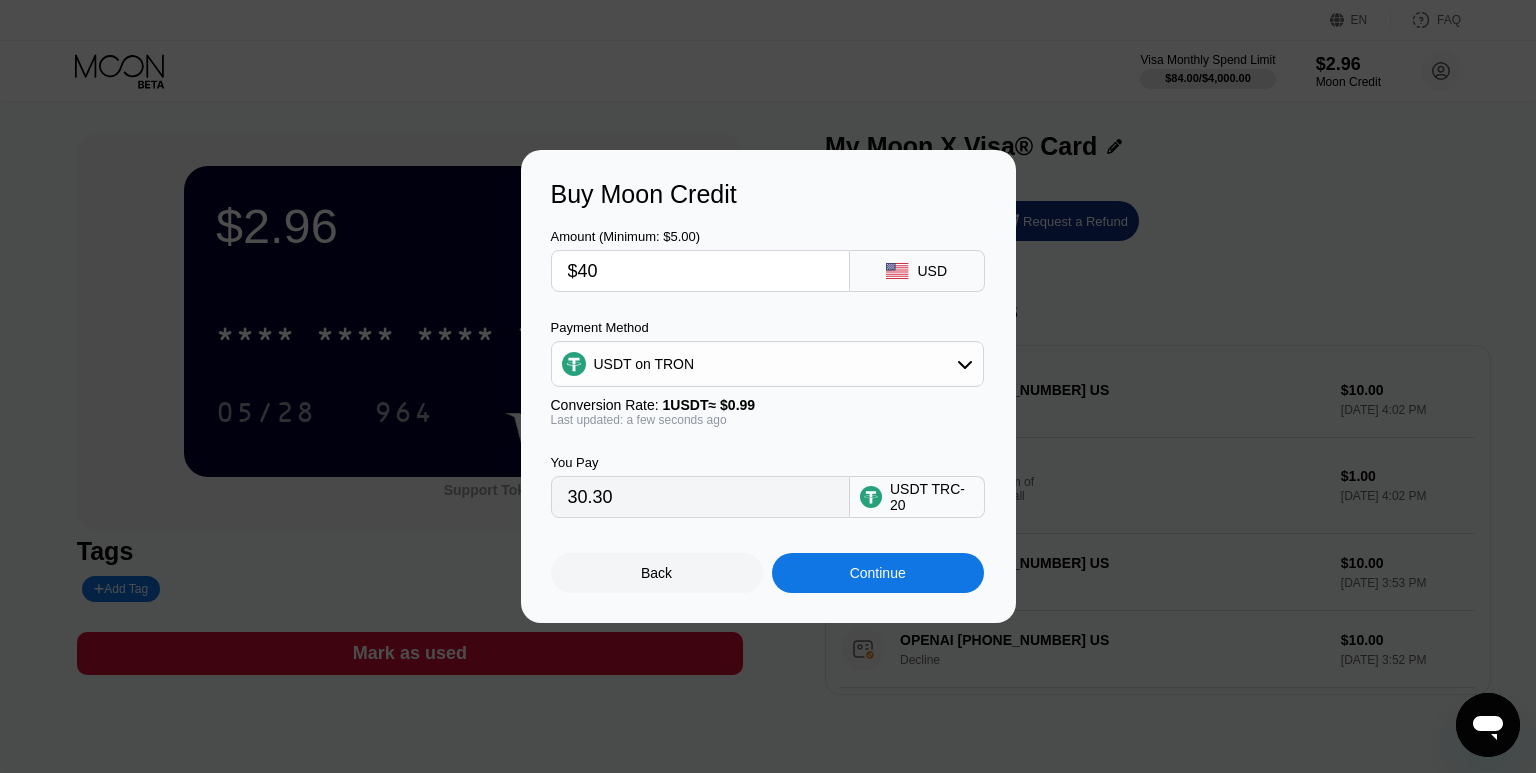 type on "40.40" 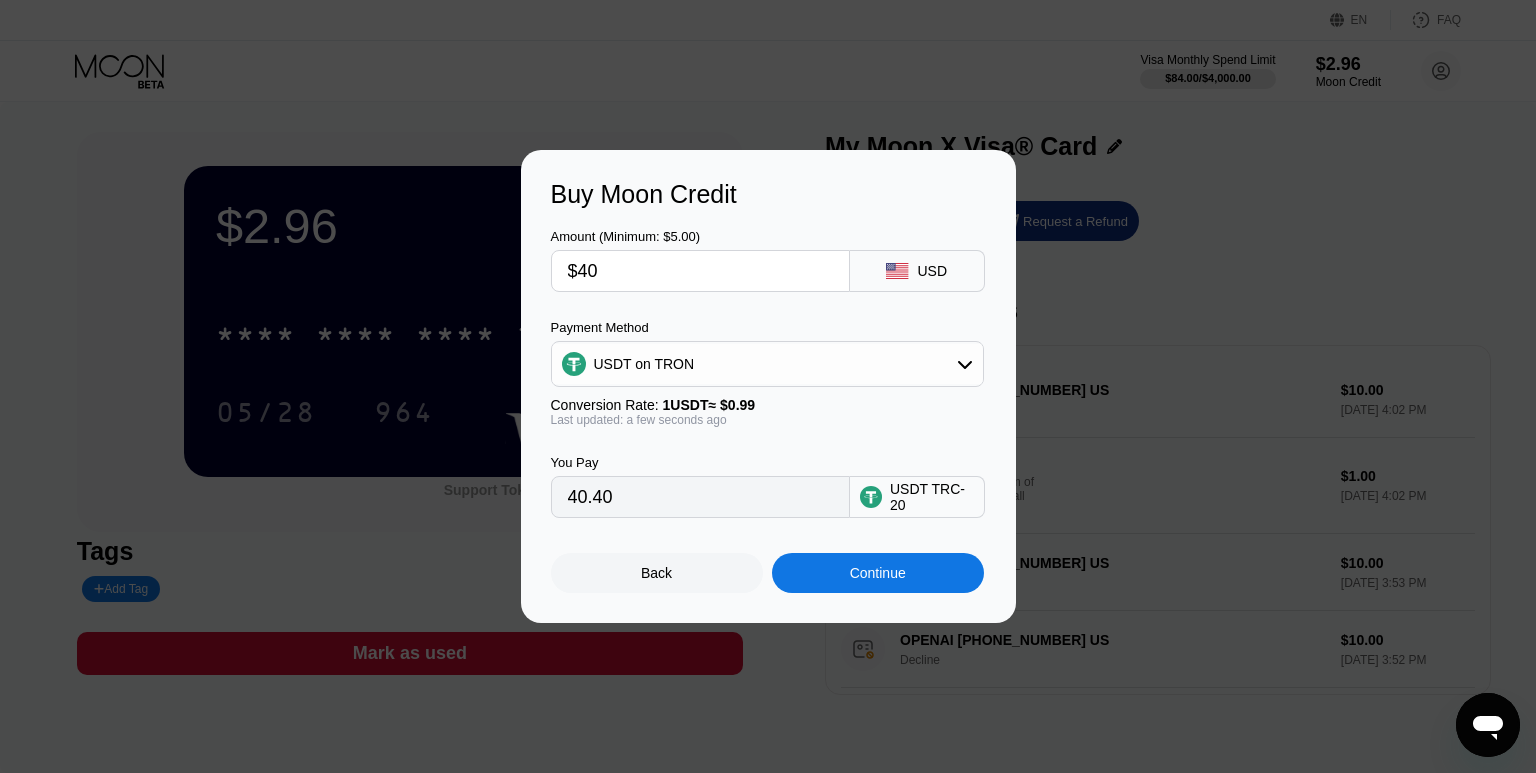type on "$40" 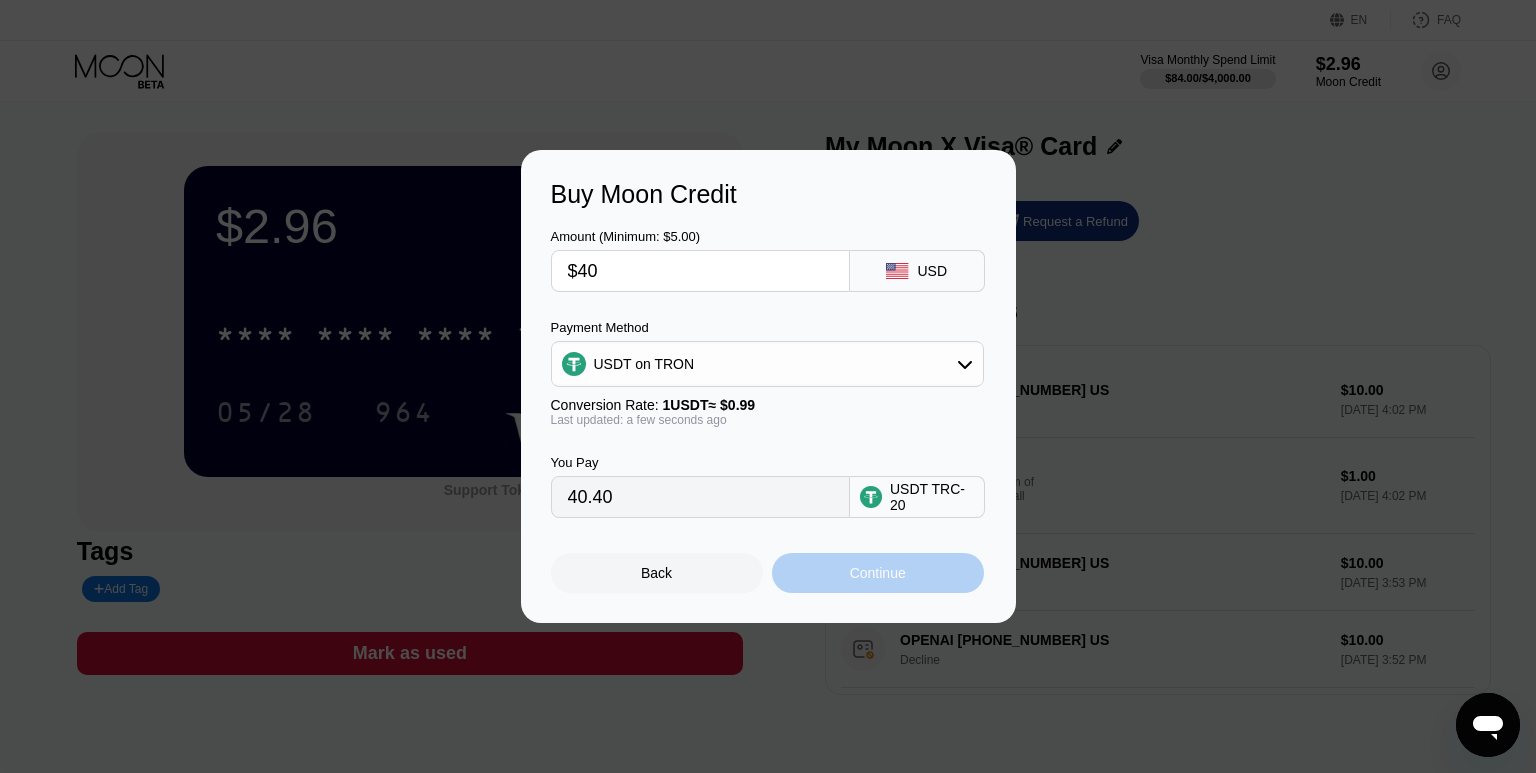 click on "Continue" at bounding box center [878, 573] 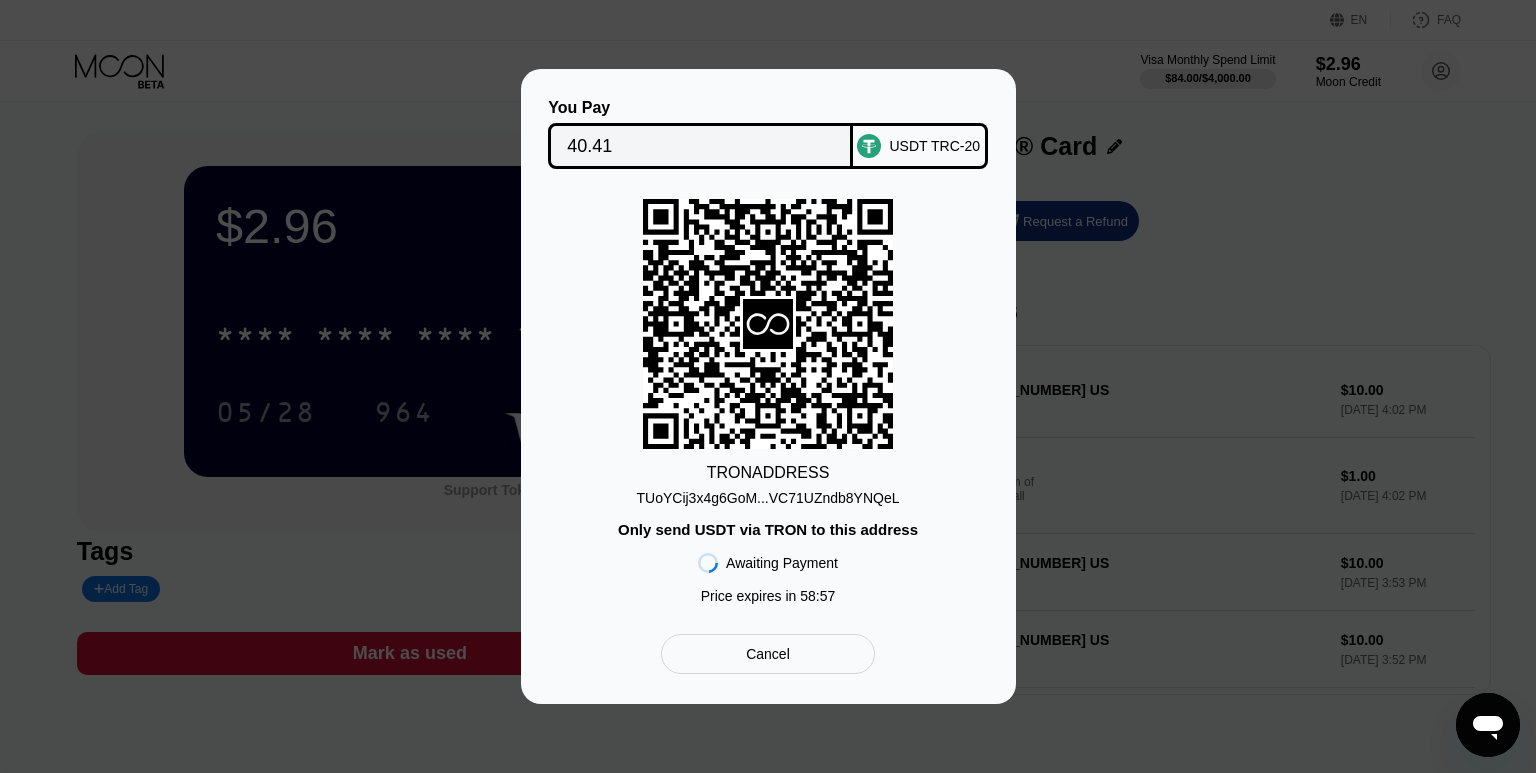 click on "TUoYCij3x4g6GoM...VC71UZndb8YNQeL" at bounding box center (767, 498) 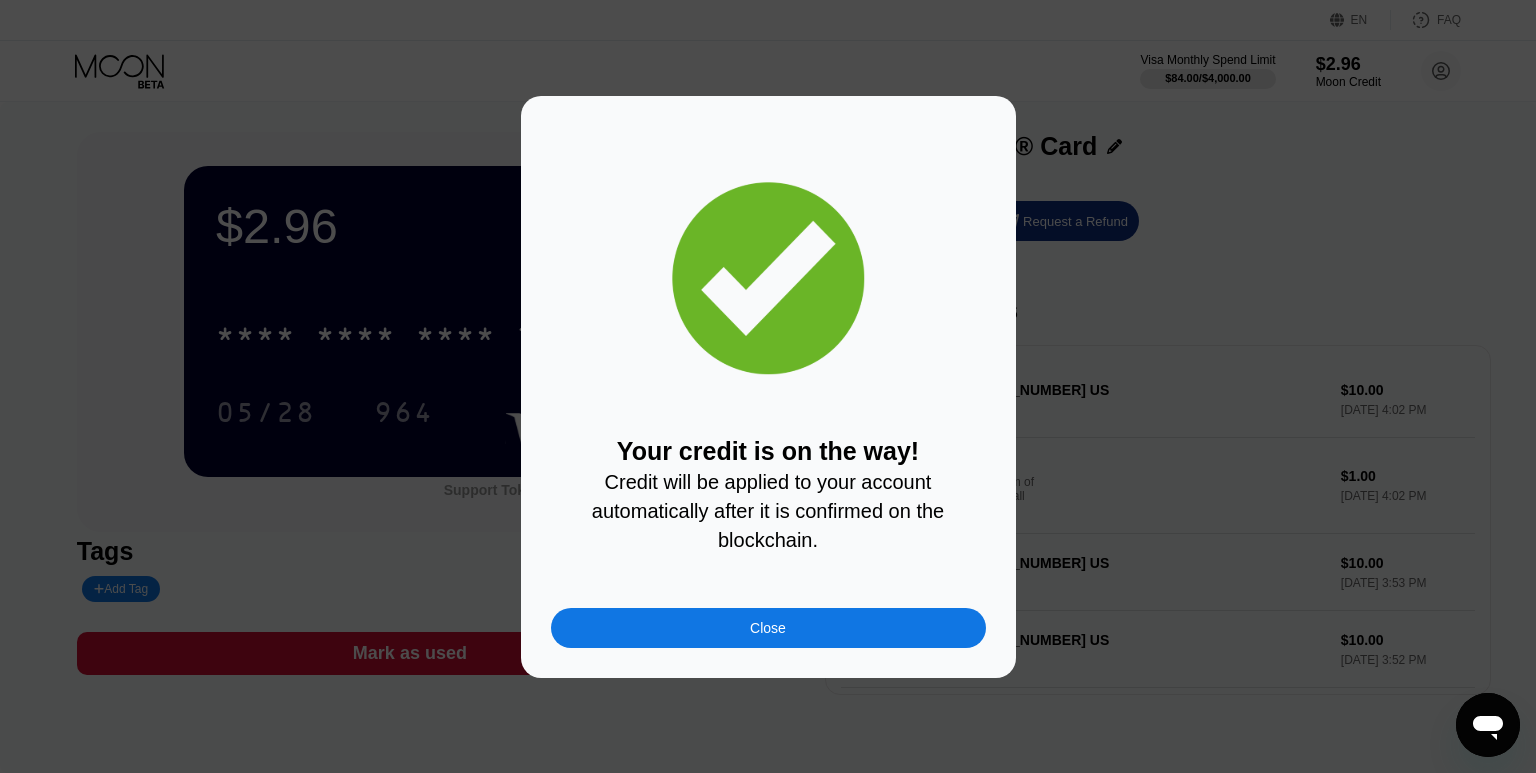 click on "Close" at bounding box center (768, 628) 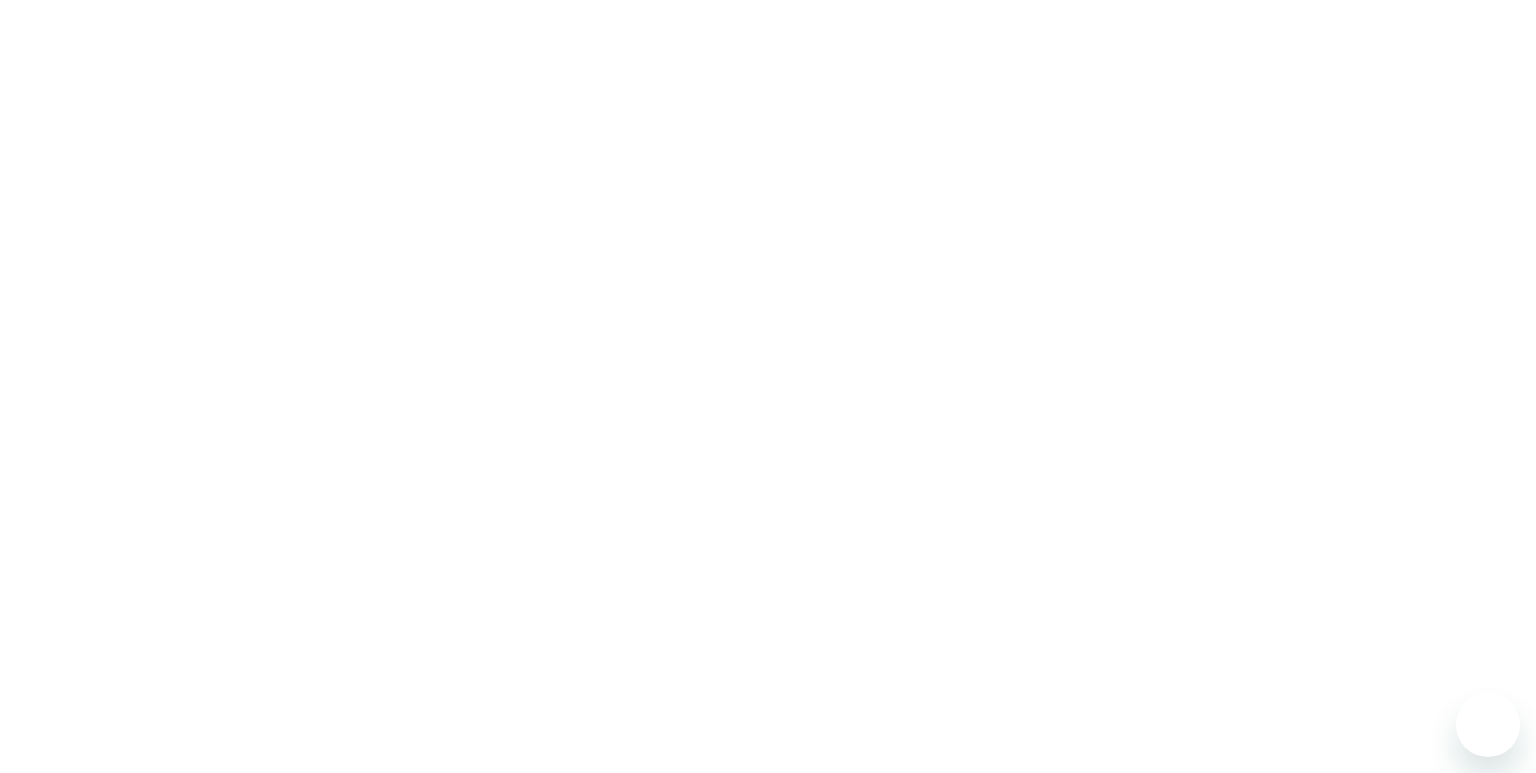 scroll, scrollTop: 0, scrollLeft: 0, axis: both 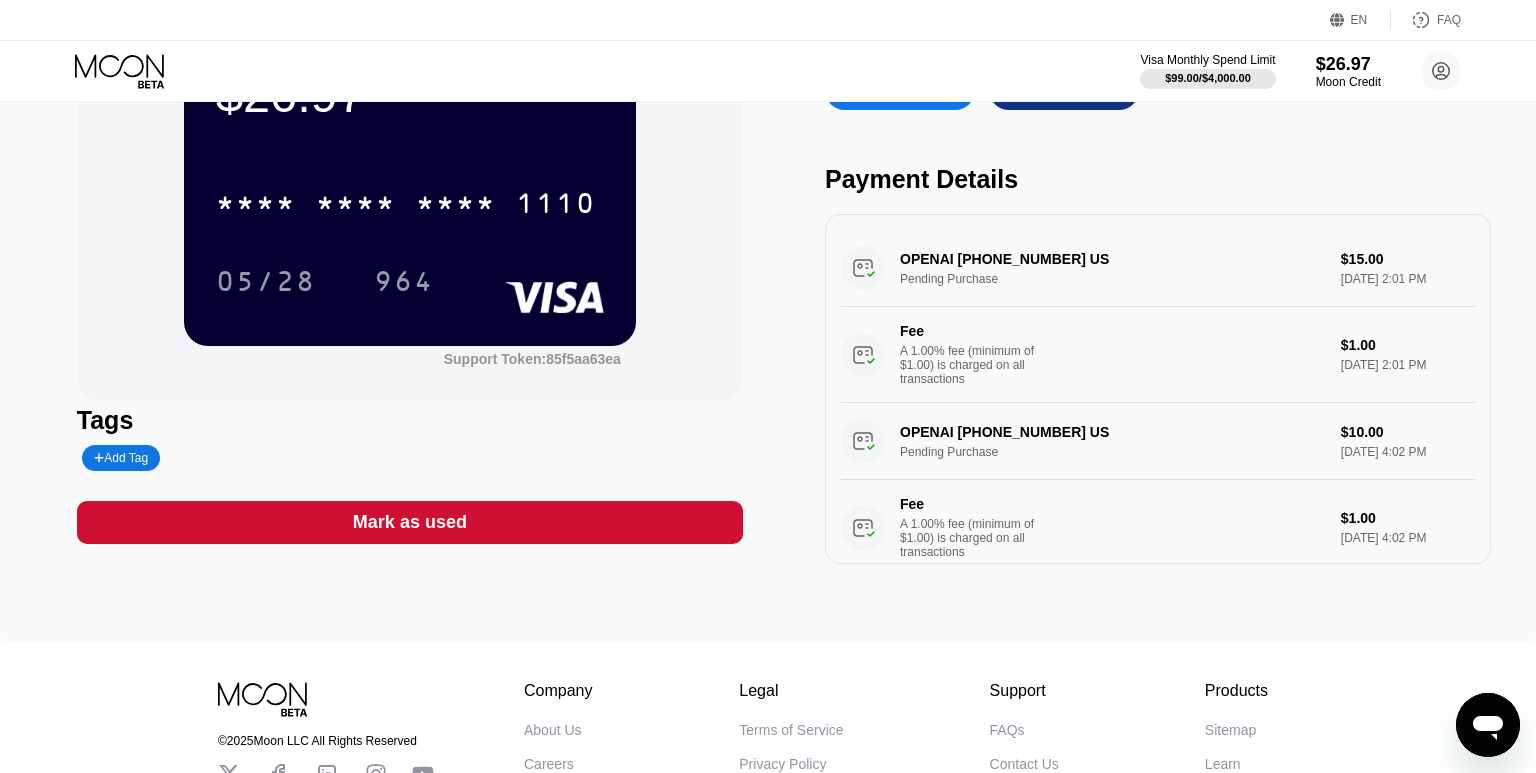 click on "Sitemap" at bounding box center [1230, 730] 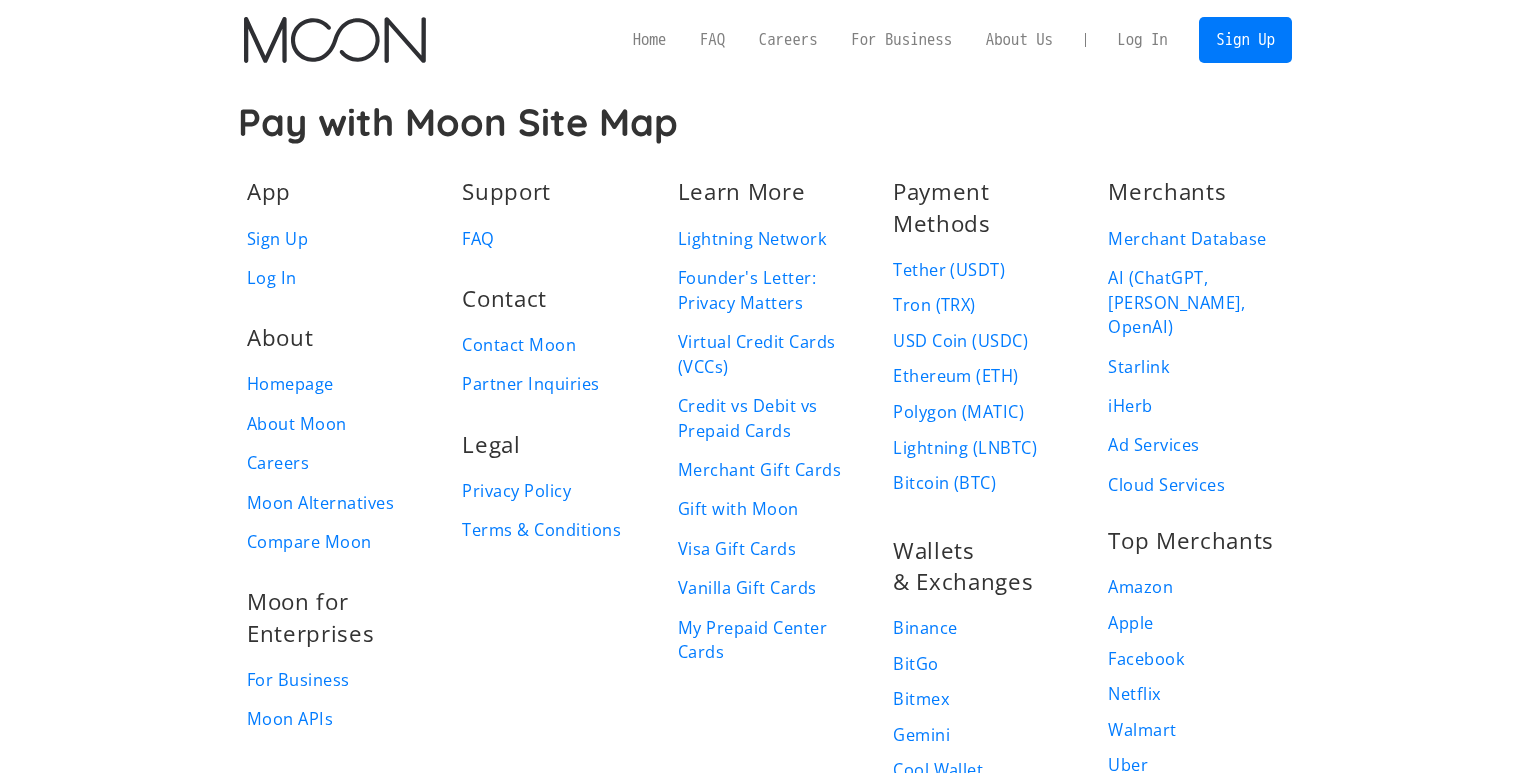 scroll, scrollTop: 0, scrollLeft: 0, axis: both 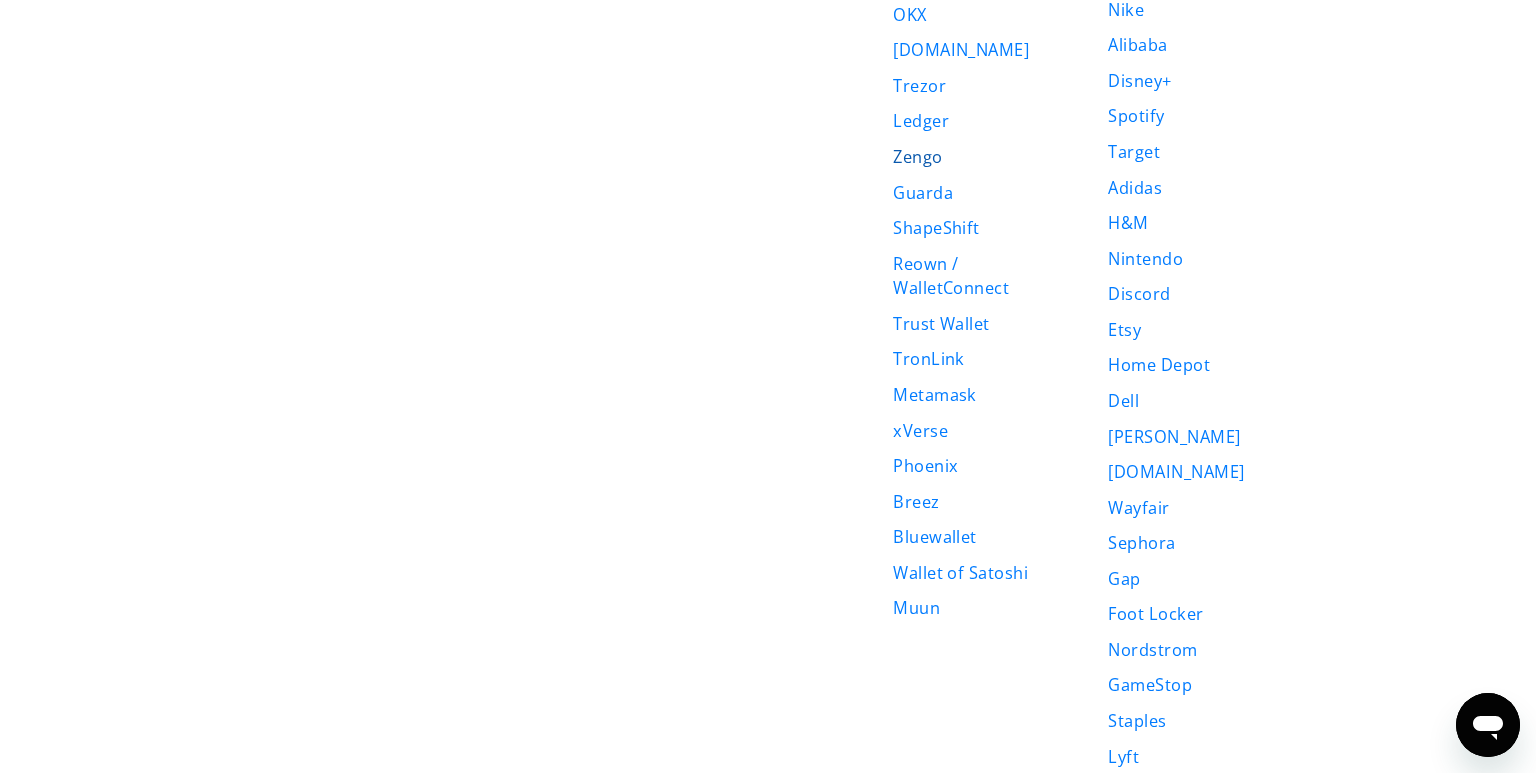 click on "Zengo" at bounding box center [917, 157] 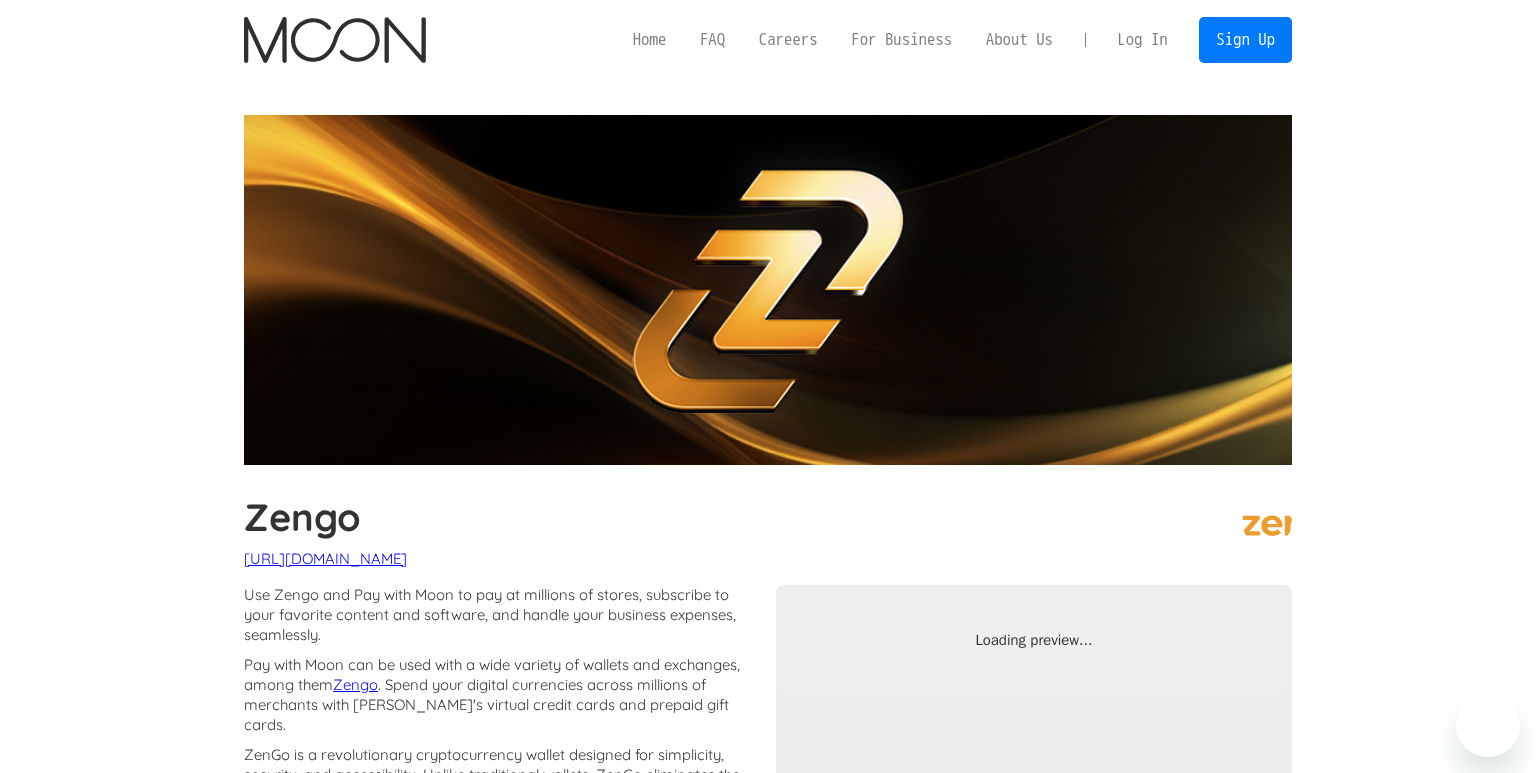 scroll, scrollTop: 0, scrollLeft: 0, axis: both 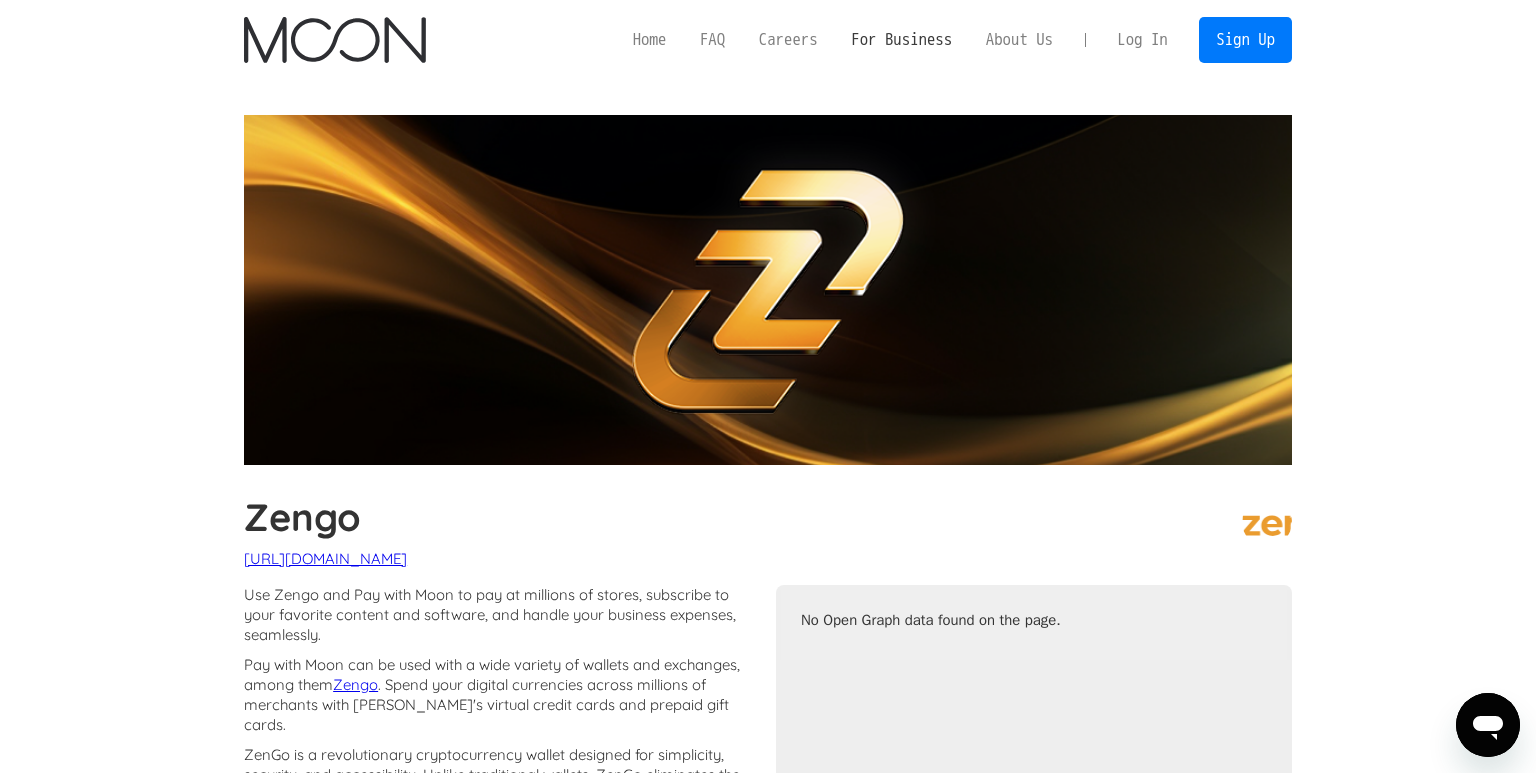 click on "For Business" at bounding box center (901, 39) 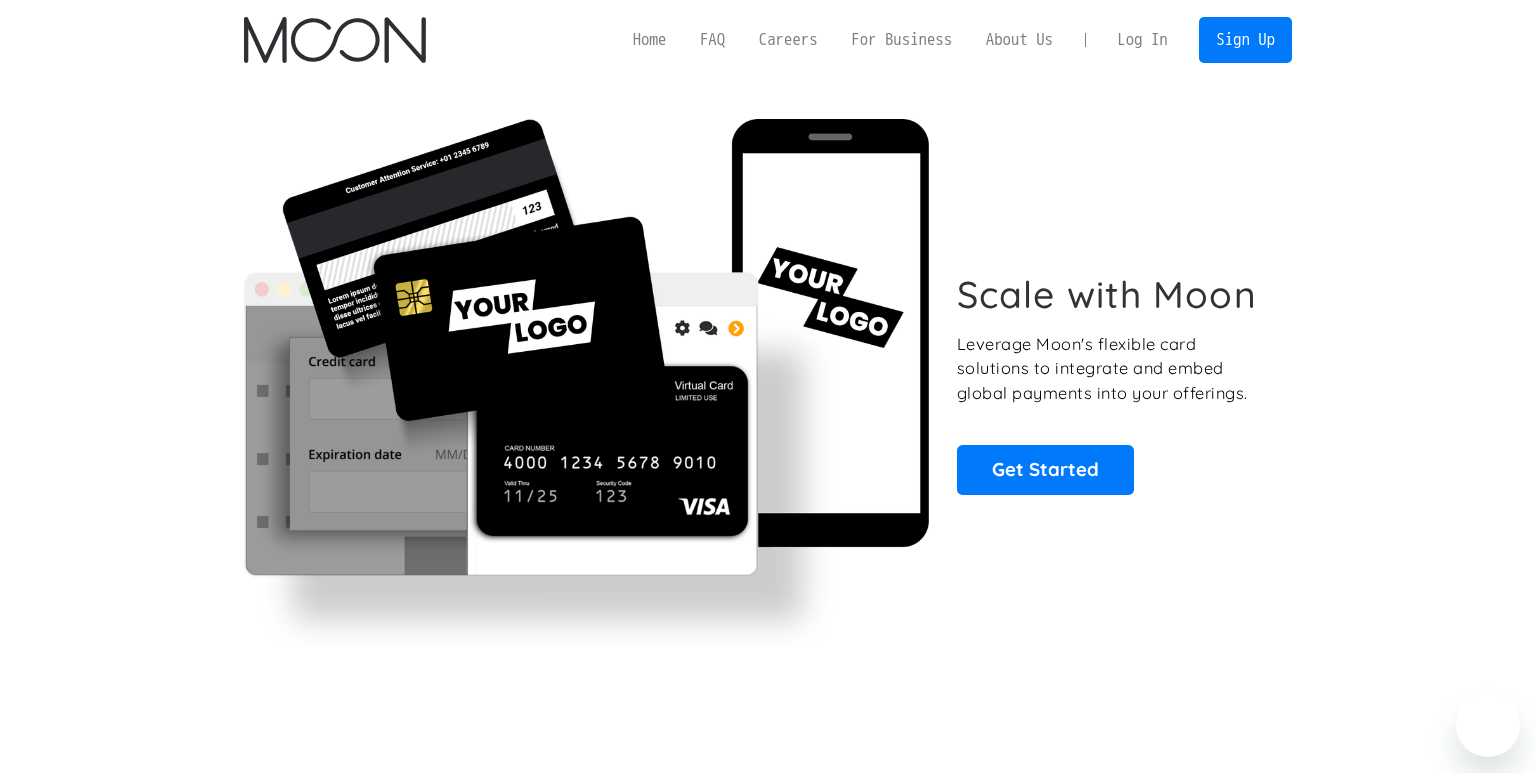 scroll, scrollTop: 0, scrollLeft: 0, axis: both 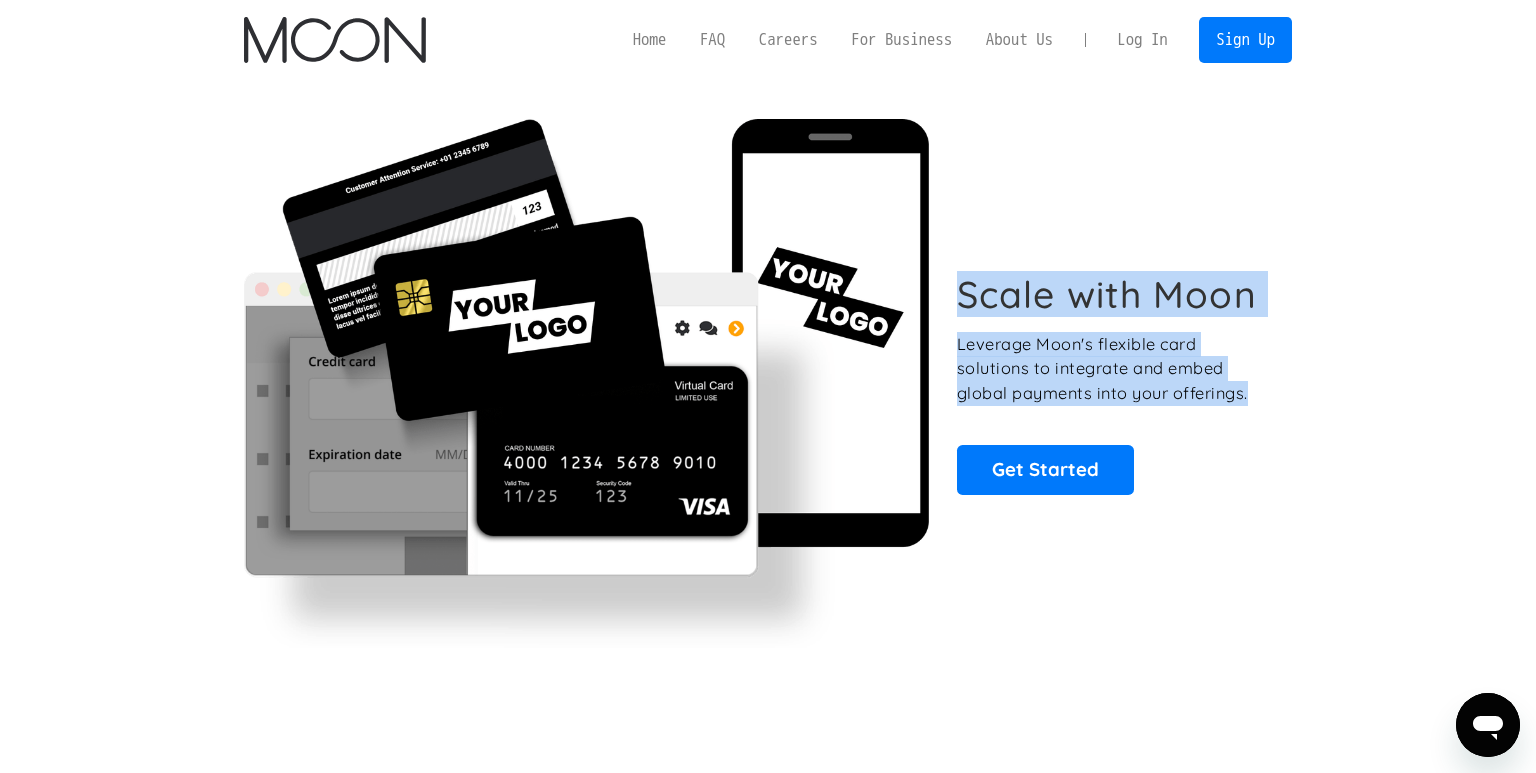 drag, startPoint x: 955, startPoint y: 292, endPoint x: 1286, endPoint y: 405, distance: 349.75705 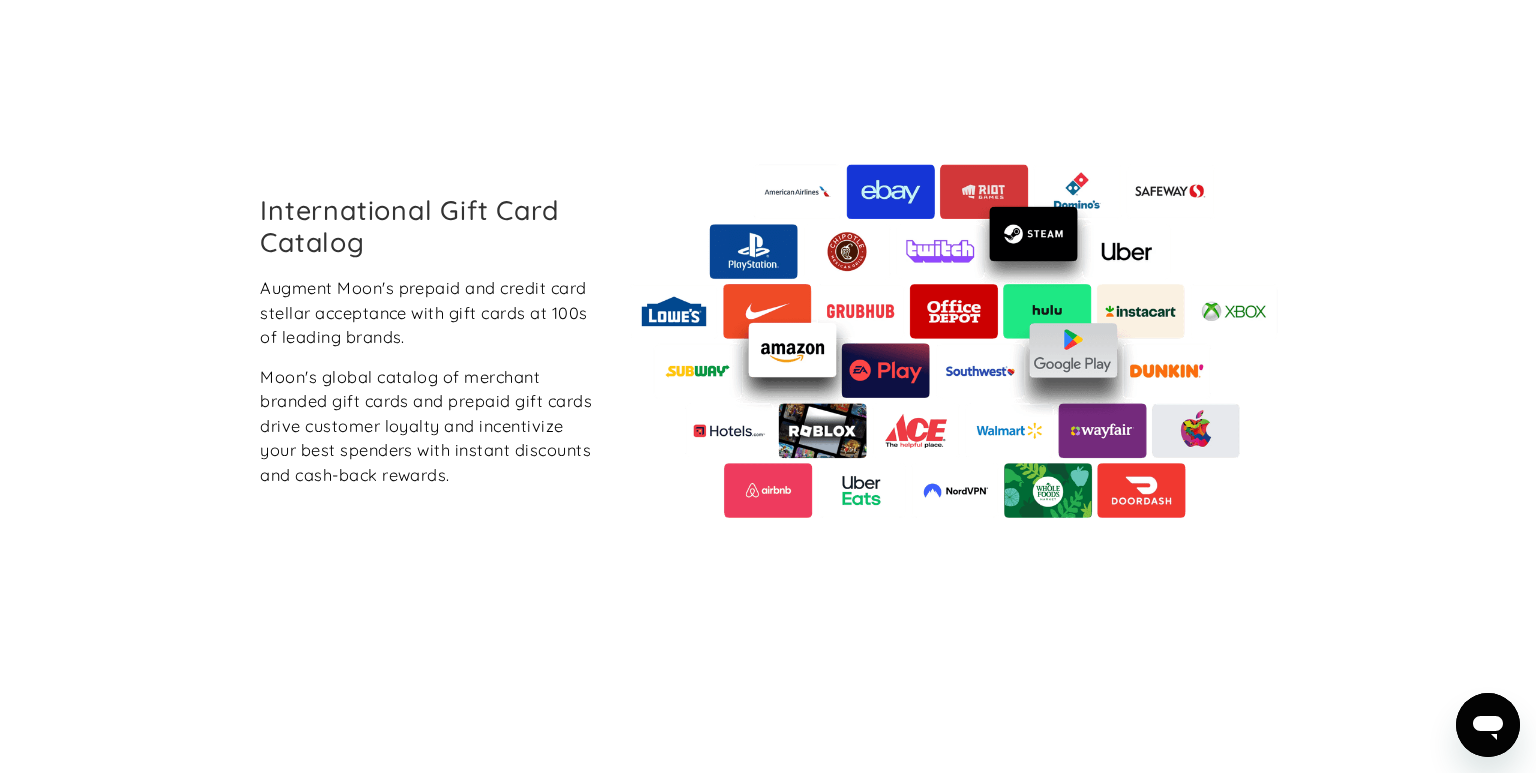 scroll, scrollTop: 2654, scrollLeft: 0, axis: vertical 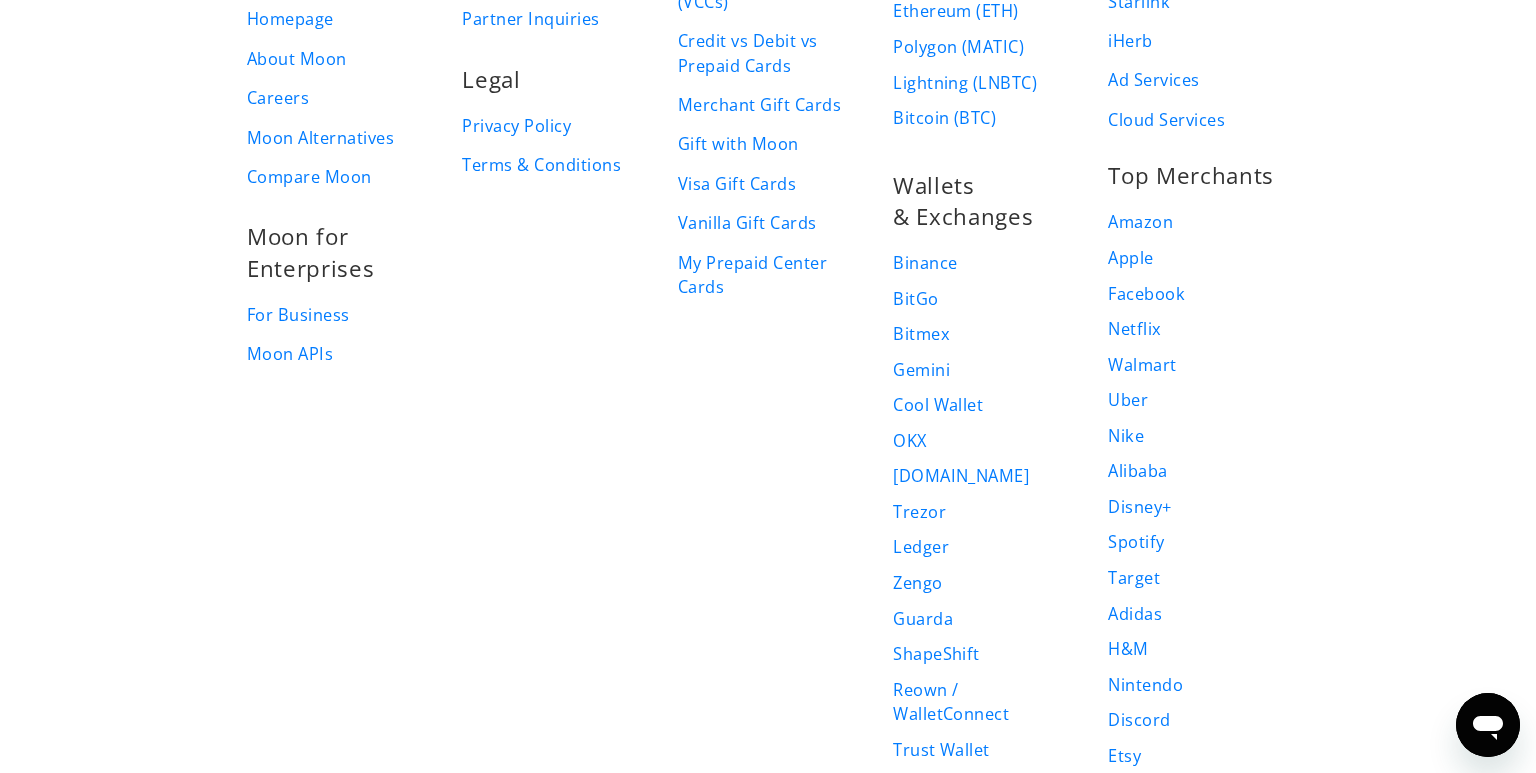 click on "Merchants Merchant Database AI (ChatGPT, ClaudeAI, OpenAI) Starlink iHerb Ad Services Cloud Services Top Merchants Amazon Apple Facebook Netflix Walmart Uber Nike Alibaba Disney+ Spotify Target Adidas H&M Nintendo Discord Etsy Home Depot Dell Lowe's Booking.com Wayfair Sephora Gap Foot Locker Nordstrom GameStop Staples Lyft Office Depot Macy's" at bounding box center (1198, 538) 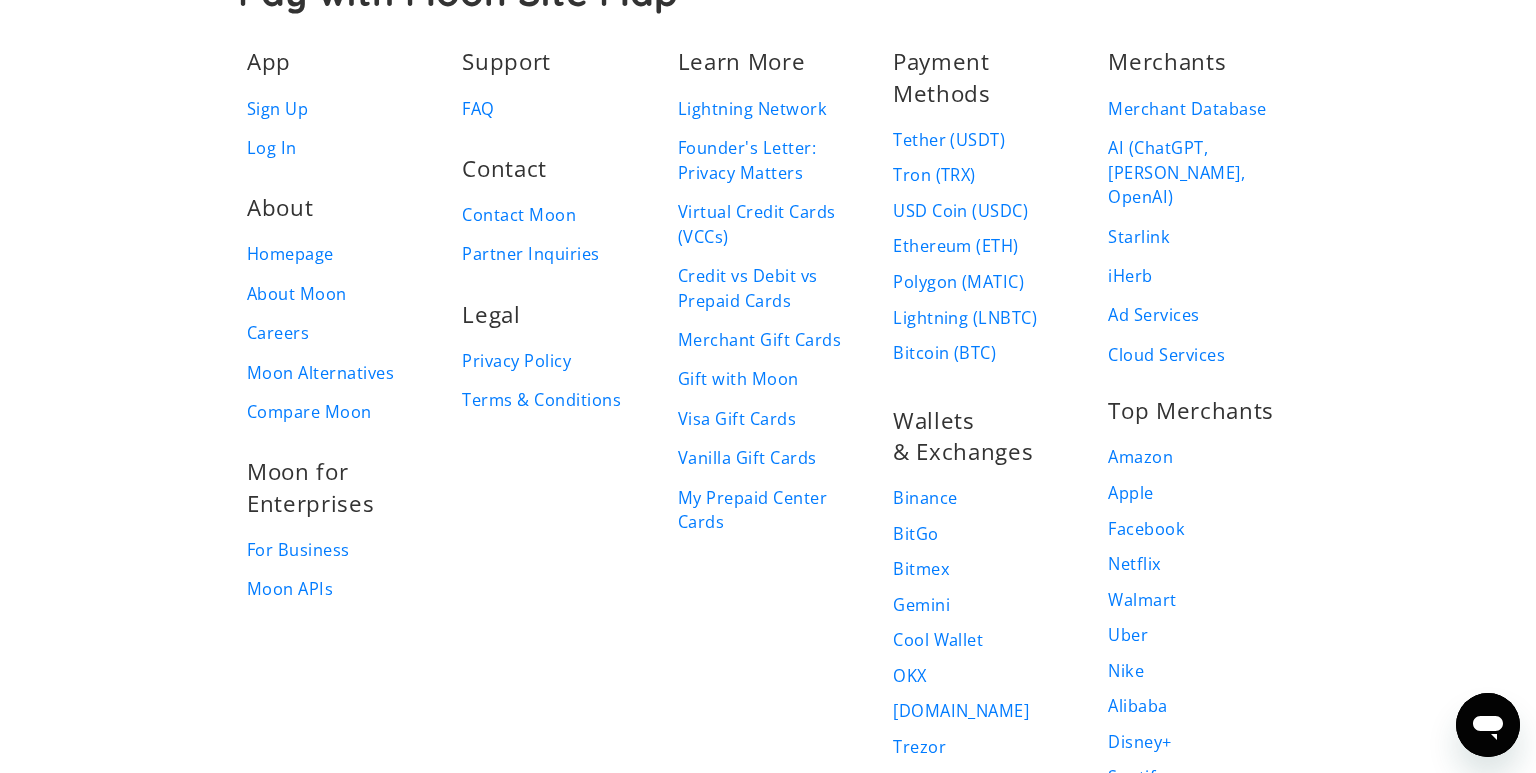 scroll, scrollTop: 128, scrollLeft: 0, axis: vertical 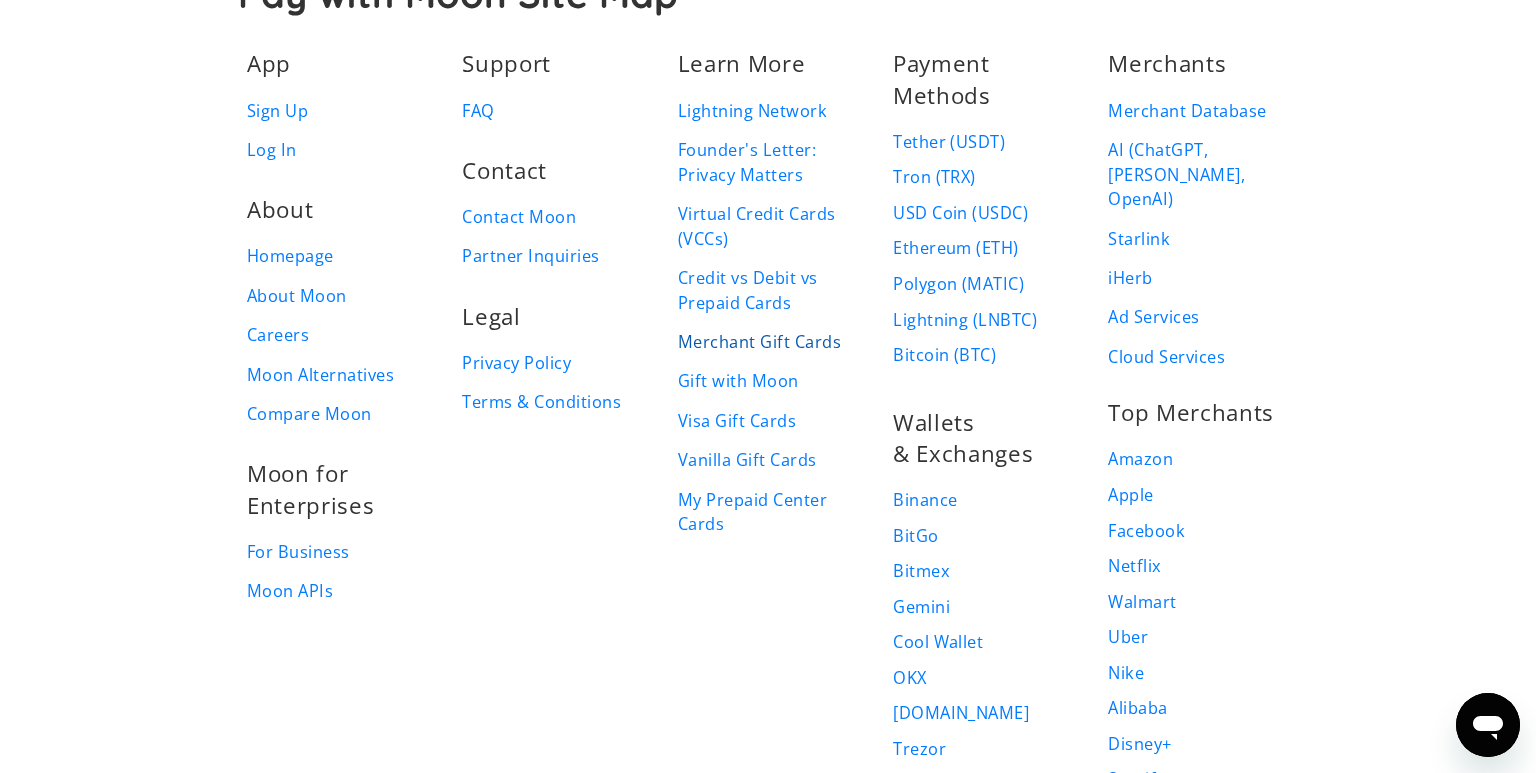 click on "Merchant Gift Cards" at bounding box center [759, 342] 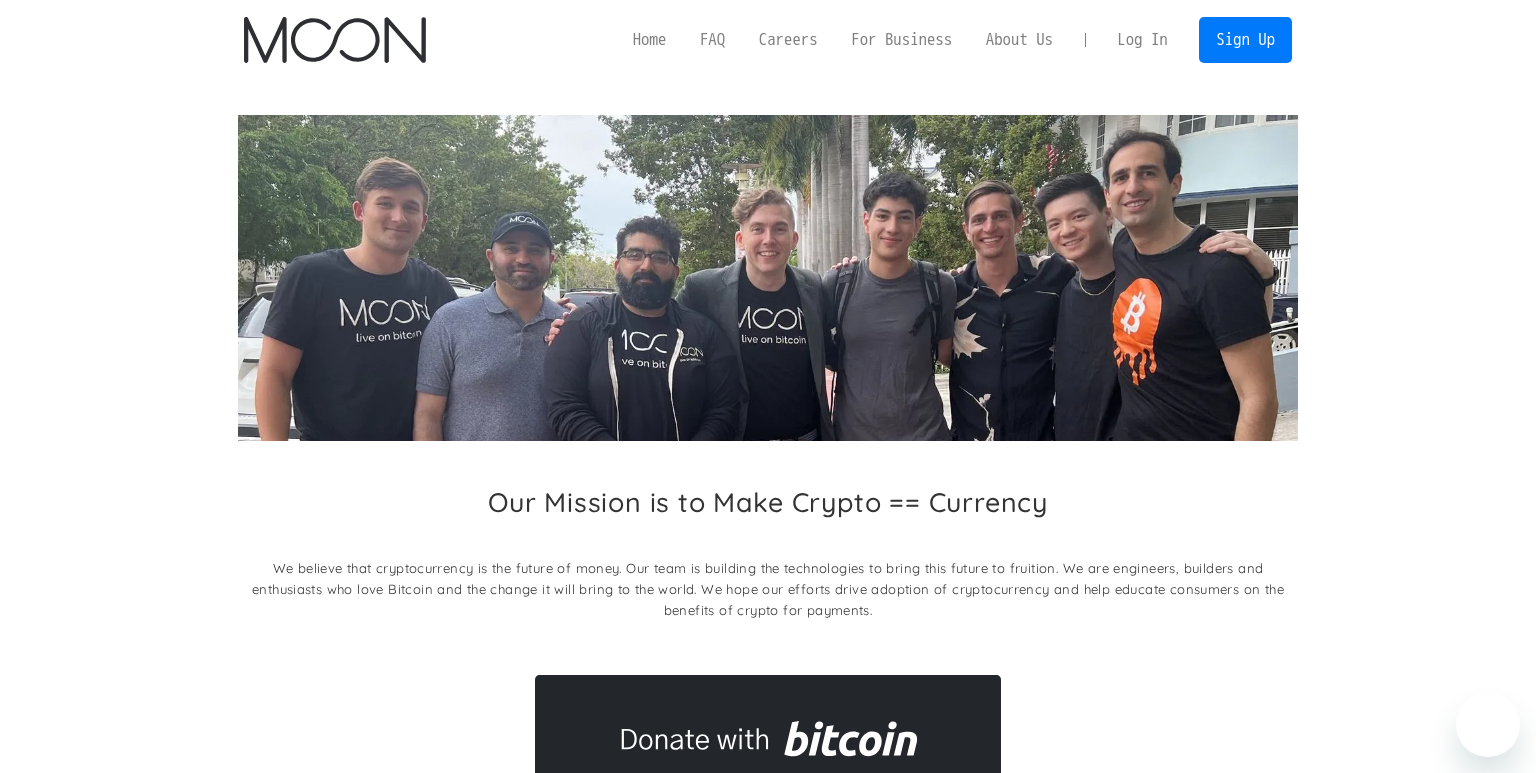 scroll, scrollTop: 0, scrollLeft: 0, axis: both 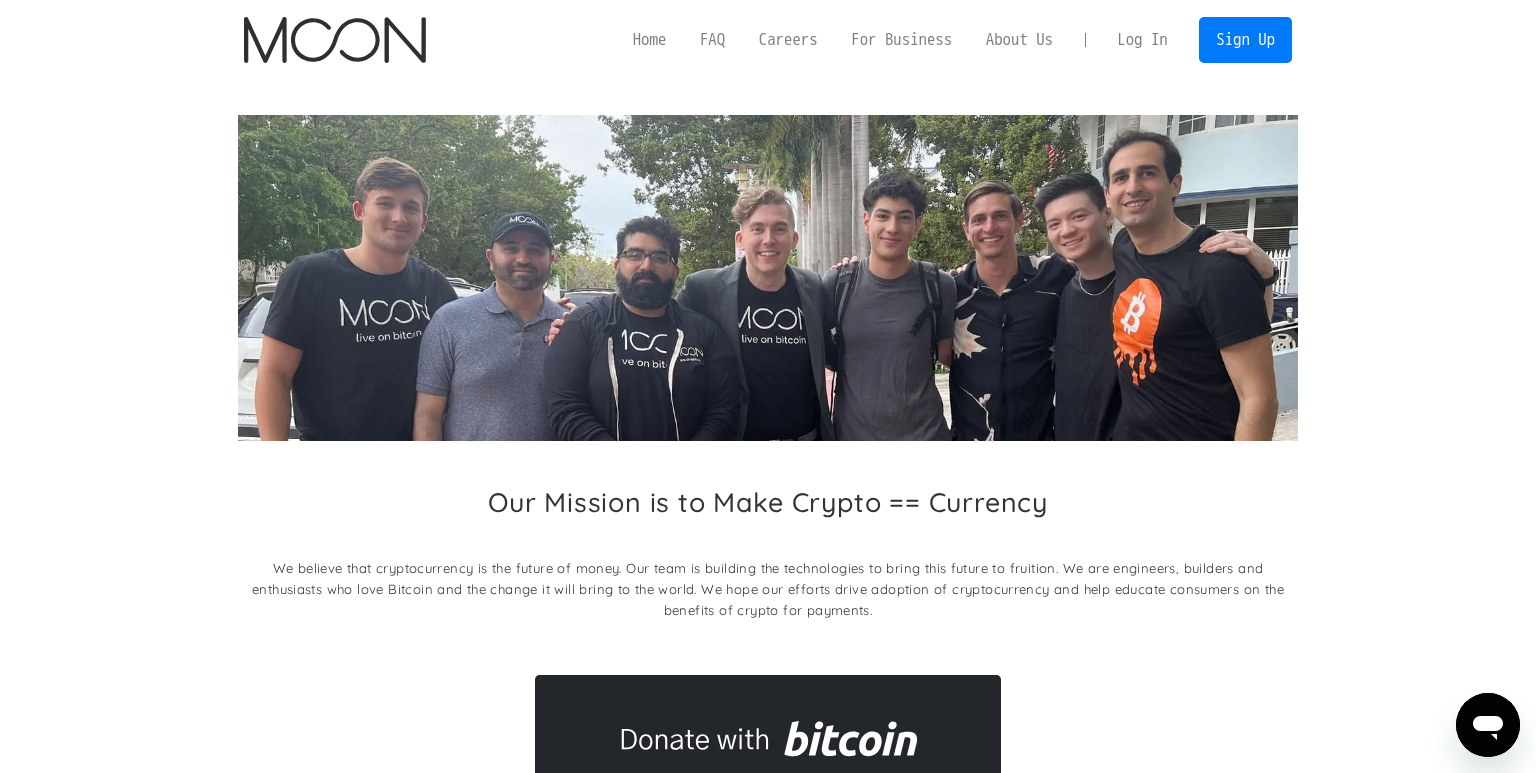 drag, startPoint x: 900, startPoint y: 266, endPoint x: 1318, endPoint y: 1, distance: 494.92322 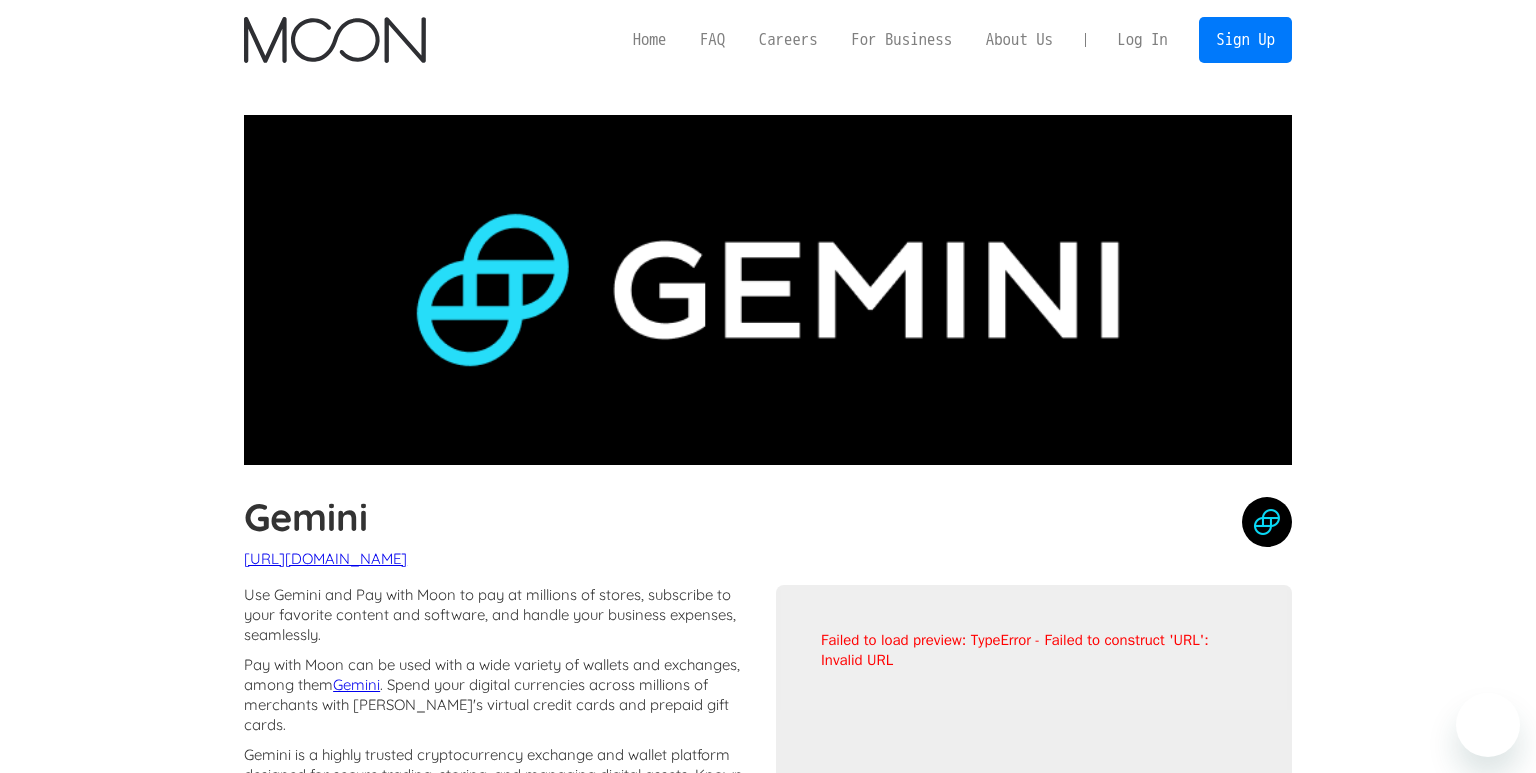 scroll, scrollTop: 0, scrollLeft: 0, axis: both 